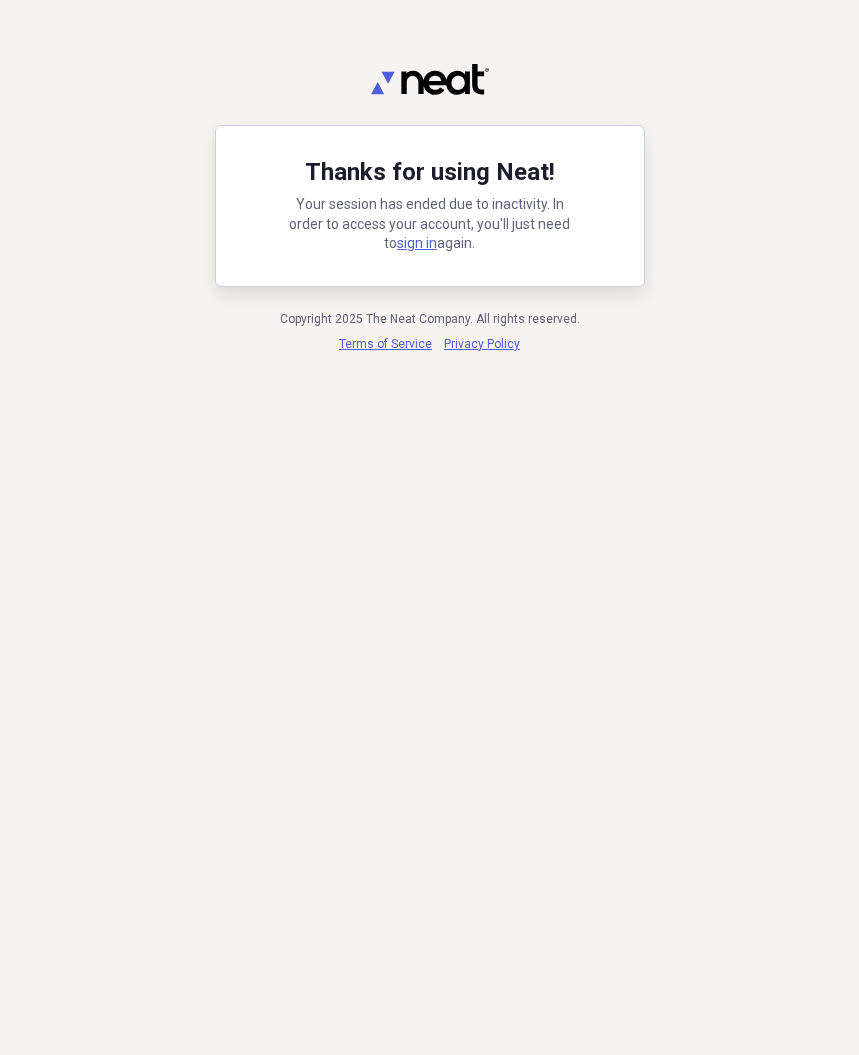 scroll, scrollTop: 0, scrollLeft: 0, axis: both 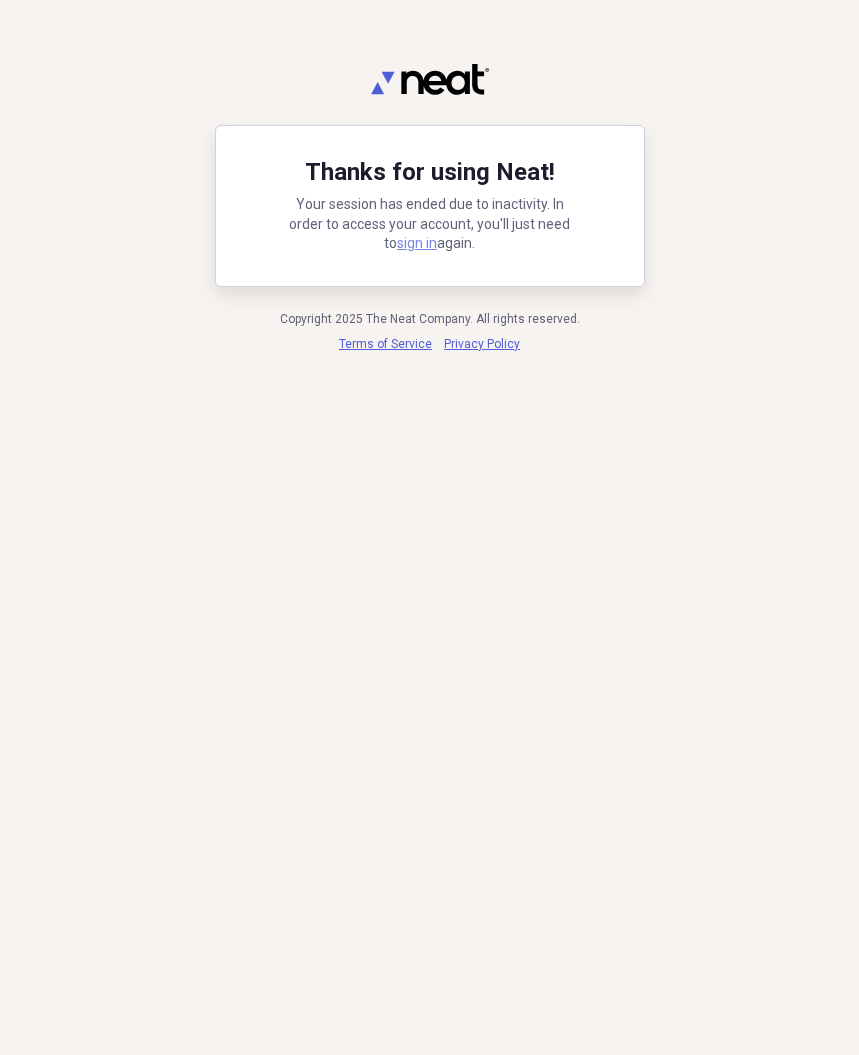 click on "sign in" at bounding box center (417, 243) 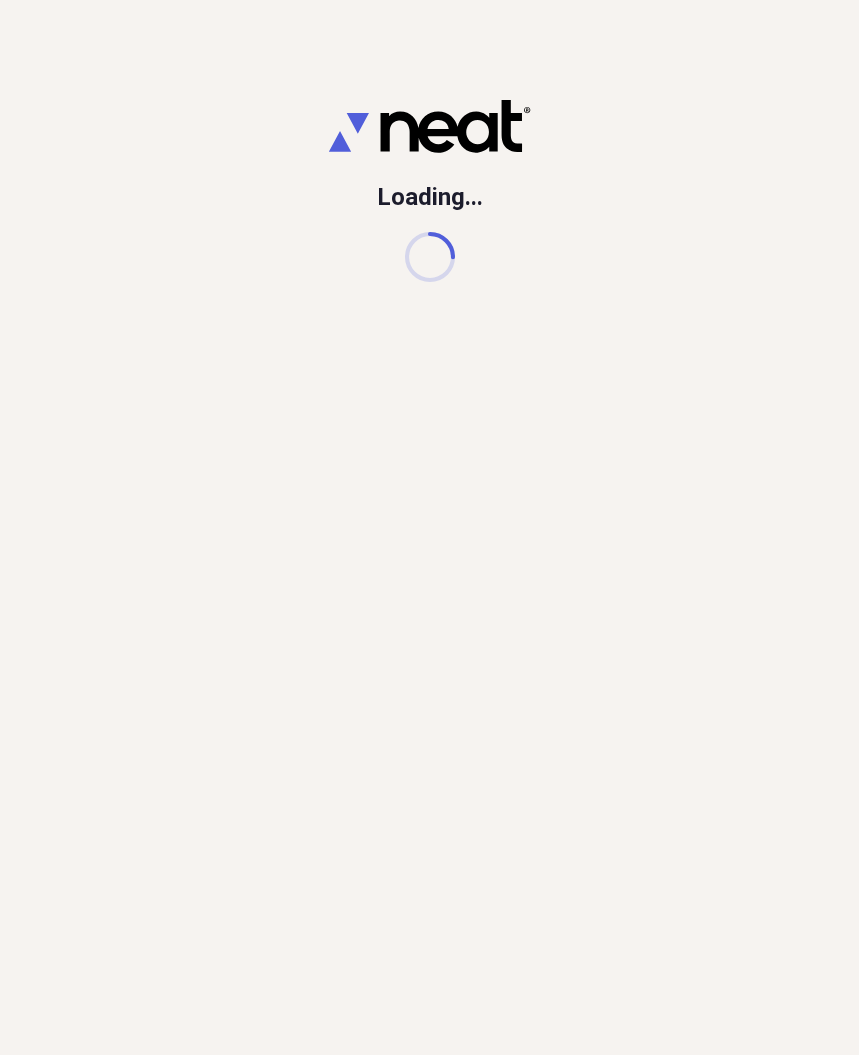 click at bounding box center [430, 257] 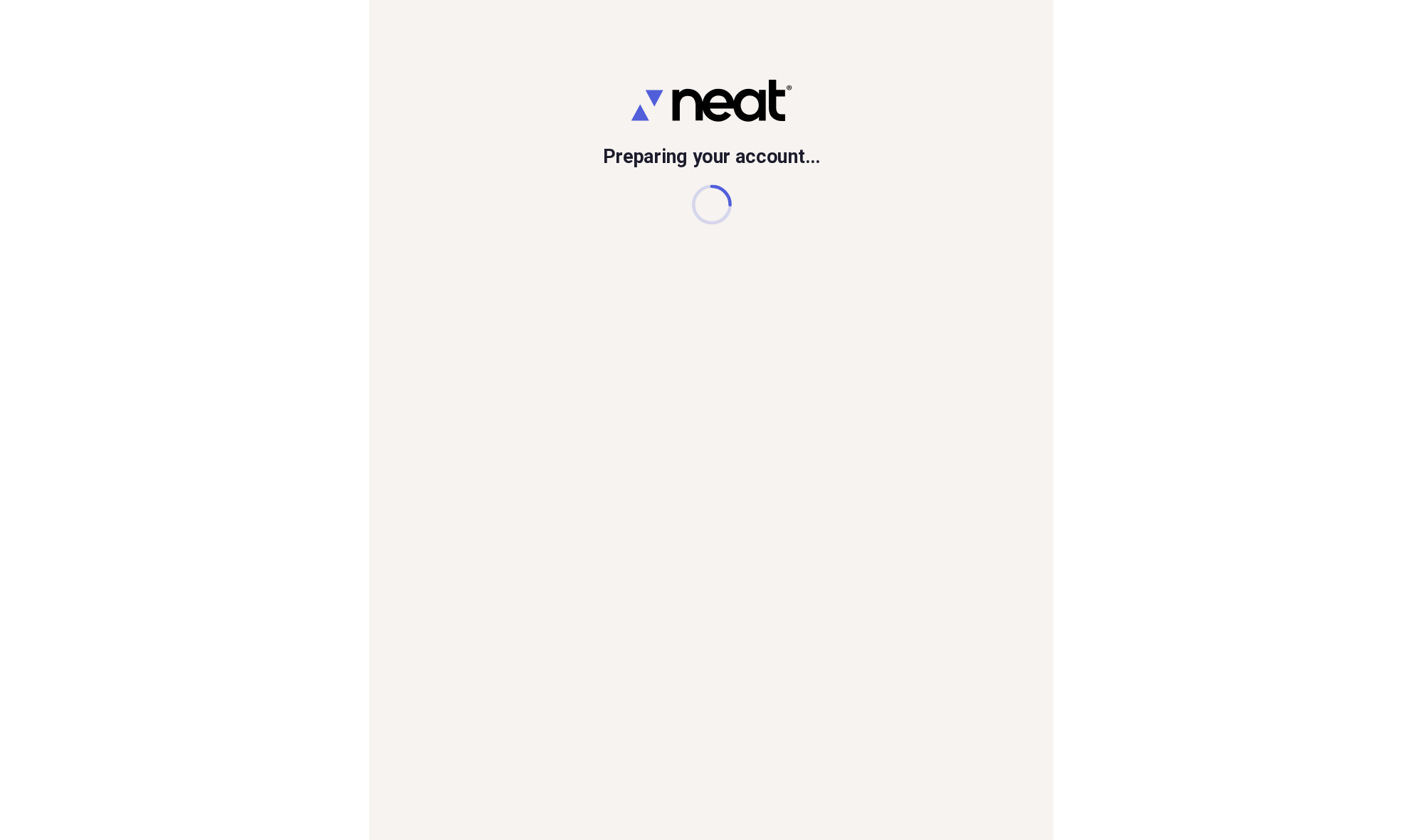 scroll, scrollTop: 0, scrollLeft: 0, axis: both 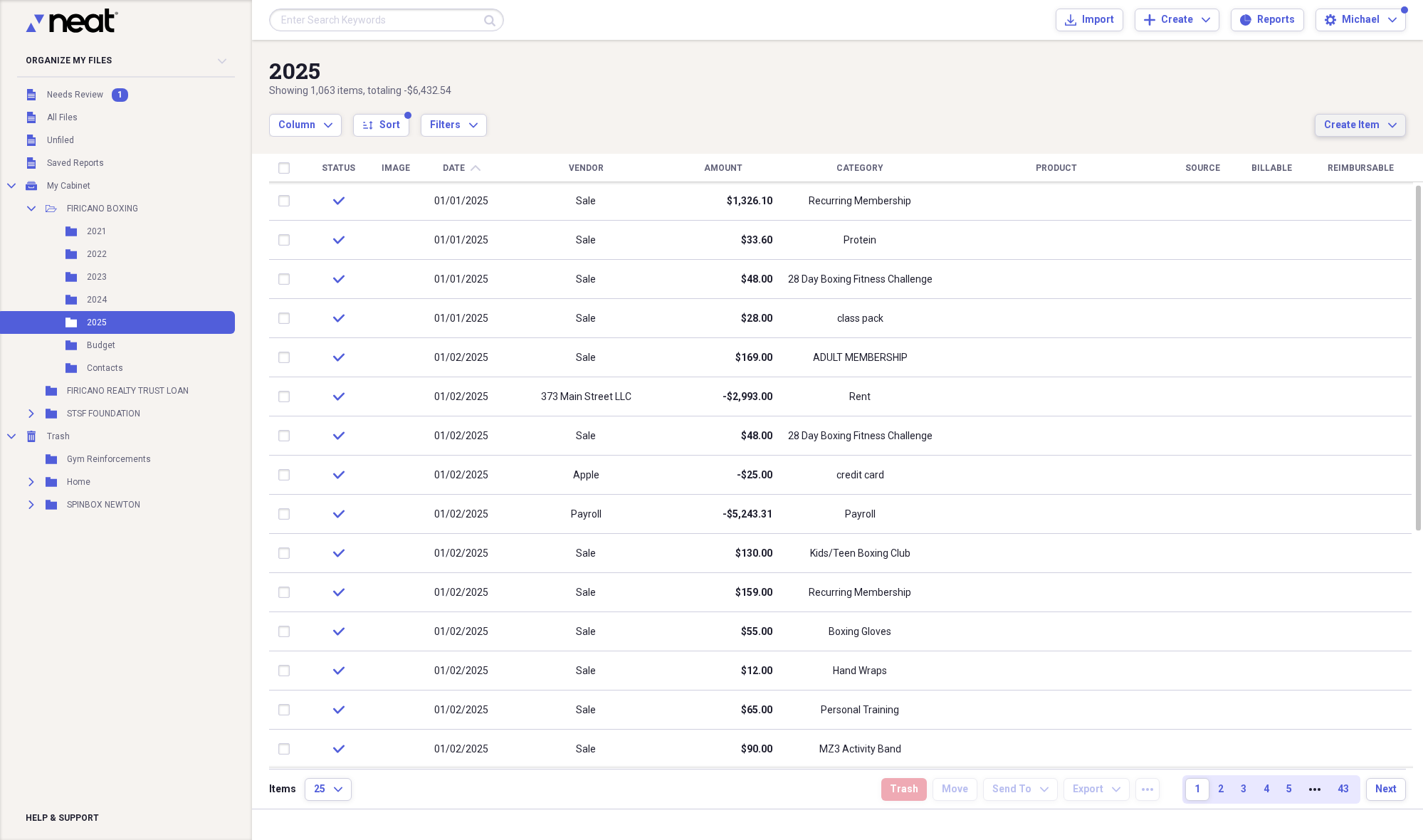 click on "Expand" 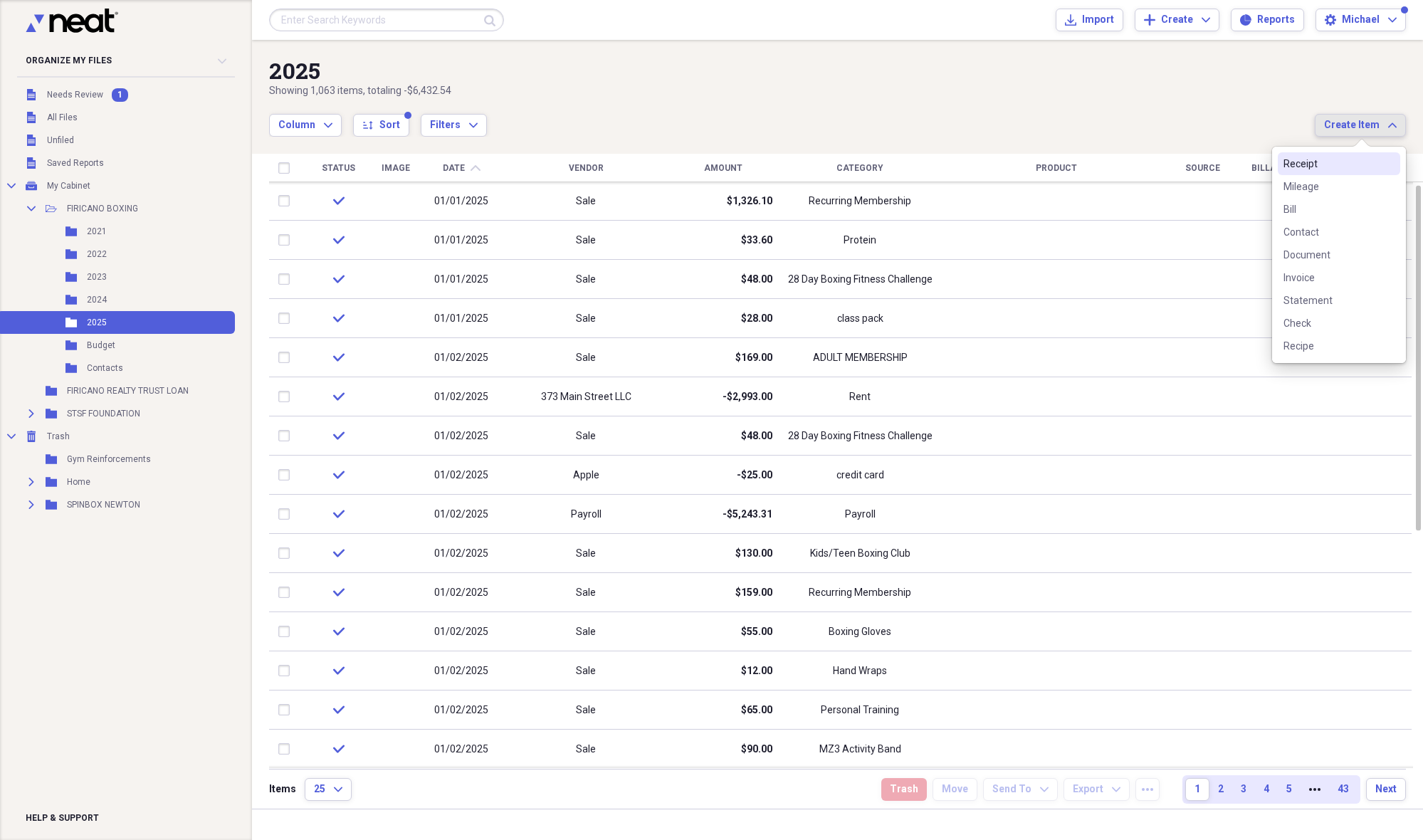 click on "Receipt" at bounding box center (1330, 164) 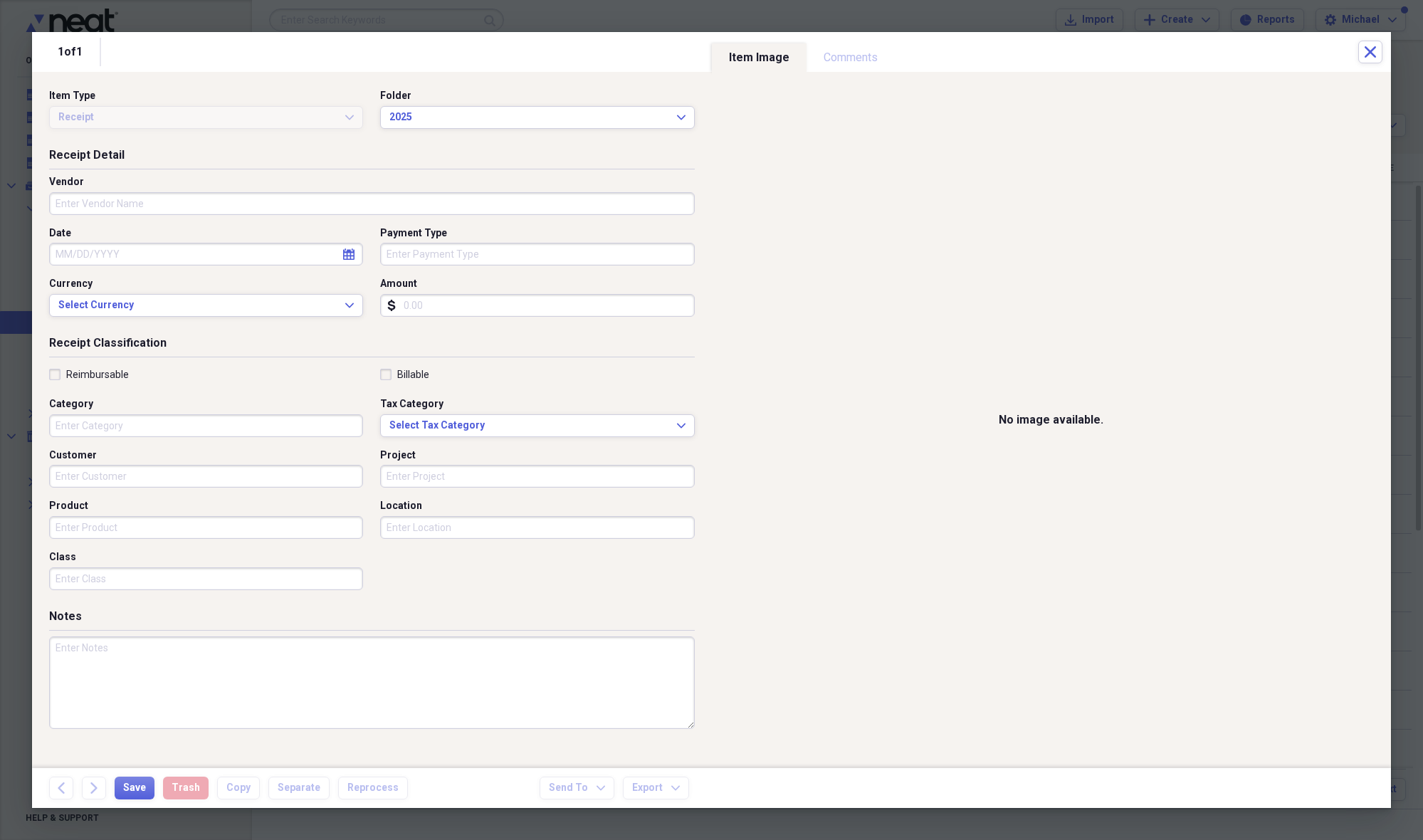 drag, startPoint x: 92, startPoint y: 201, endPoint x: 214, endPoint y: 174, distance: 124.95199 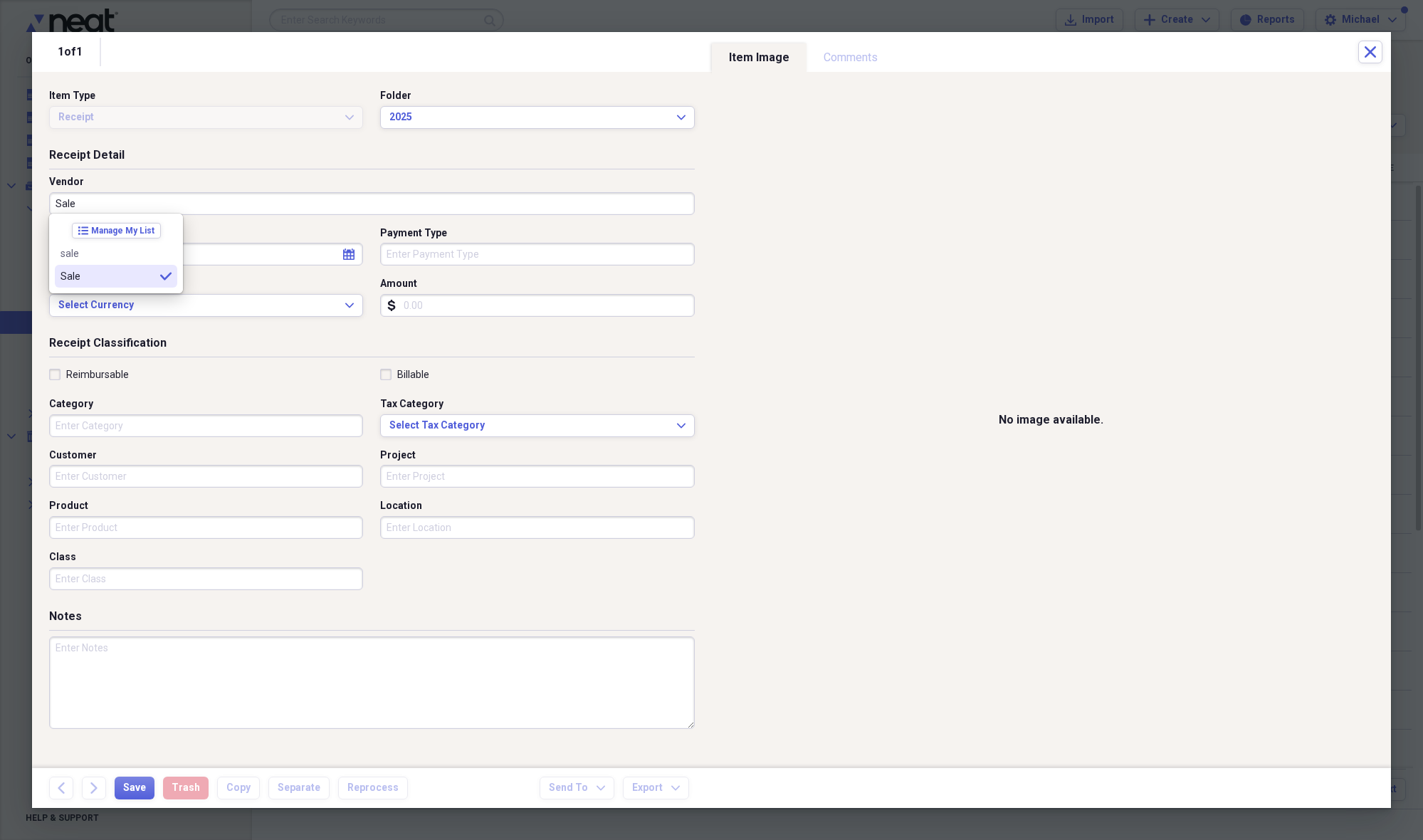 type on "Sale" 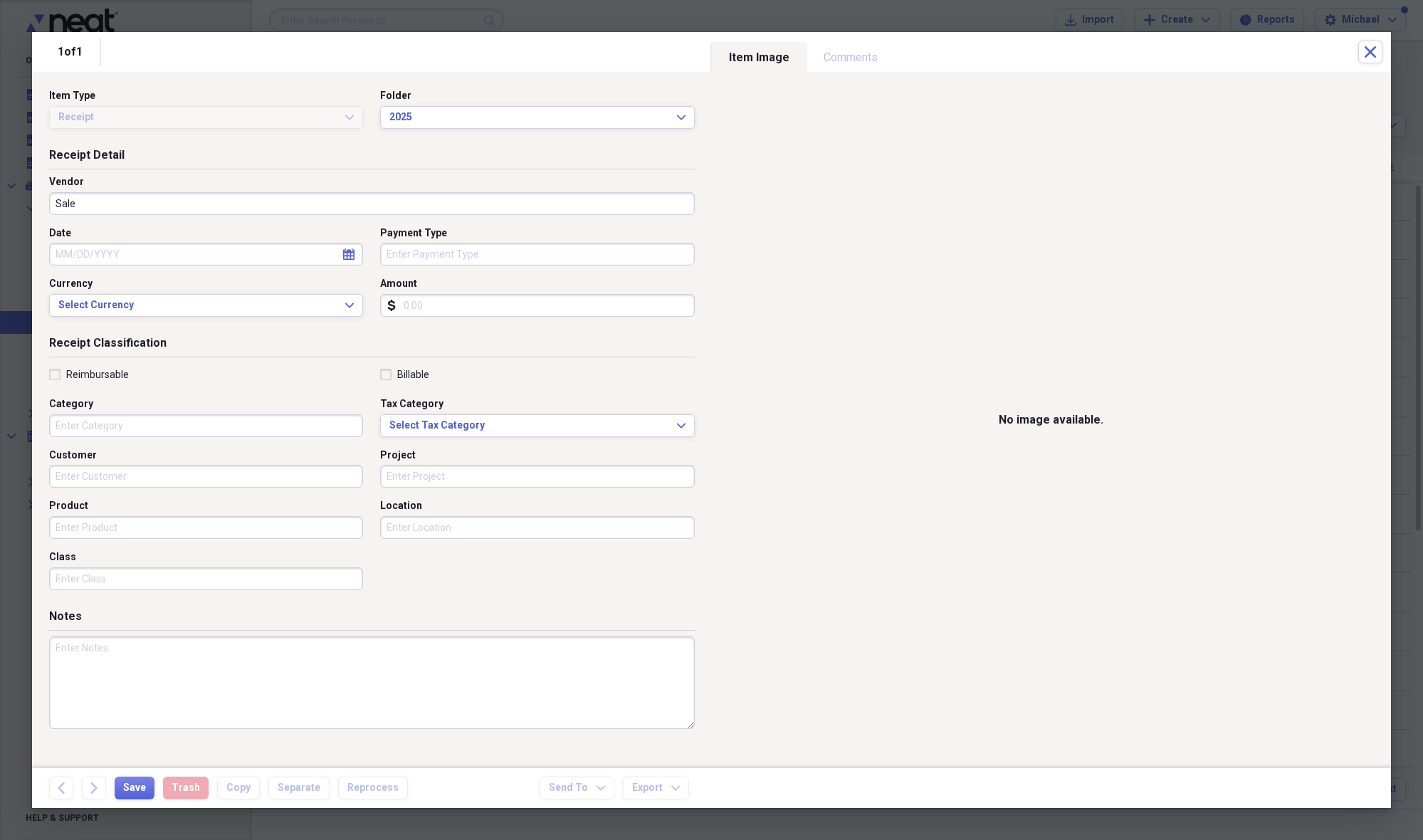 click on "Date" at bounding box center (206, 254) 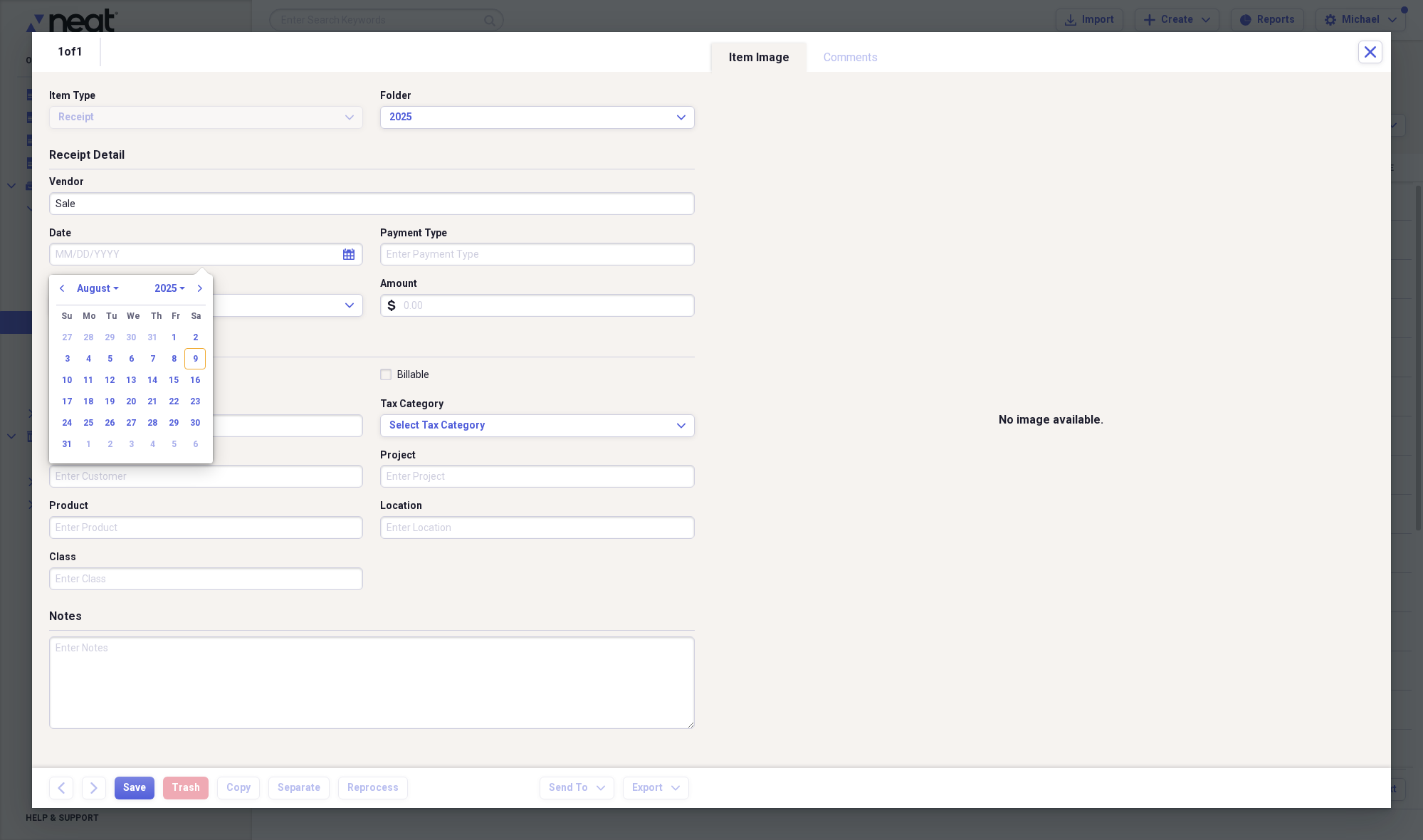 click on "8" at bounding box center (174, 359) 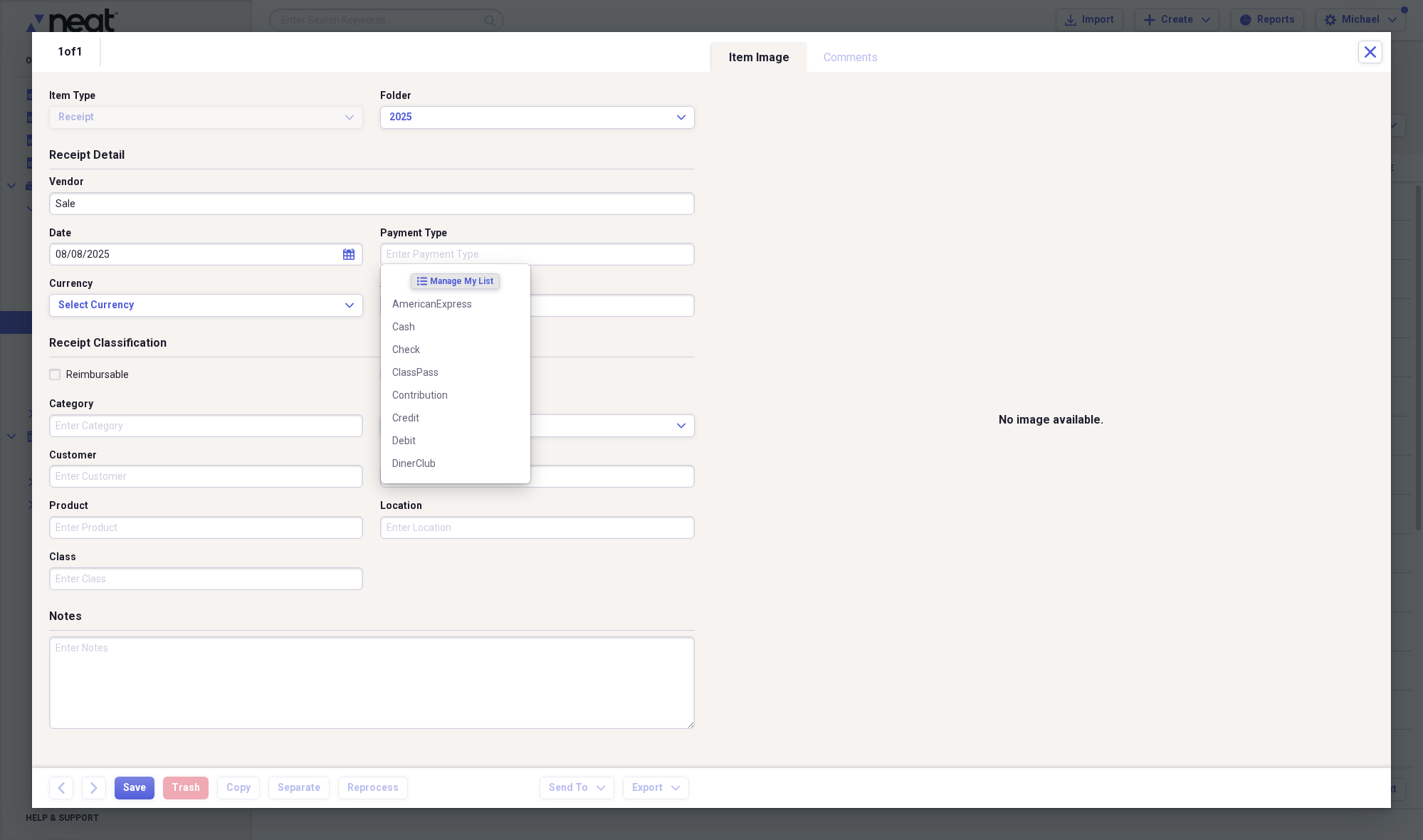 click on "Payment Type" at bounding box center (537, 254) 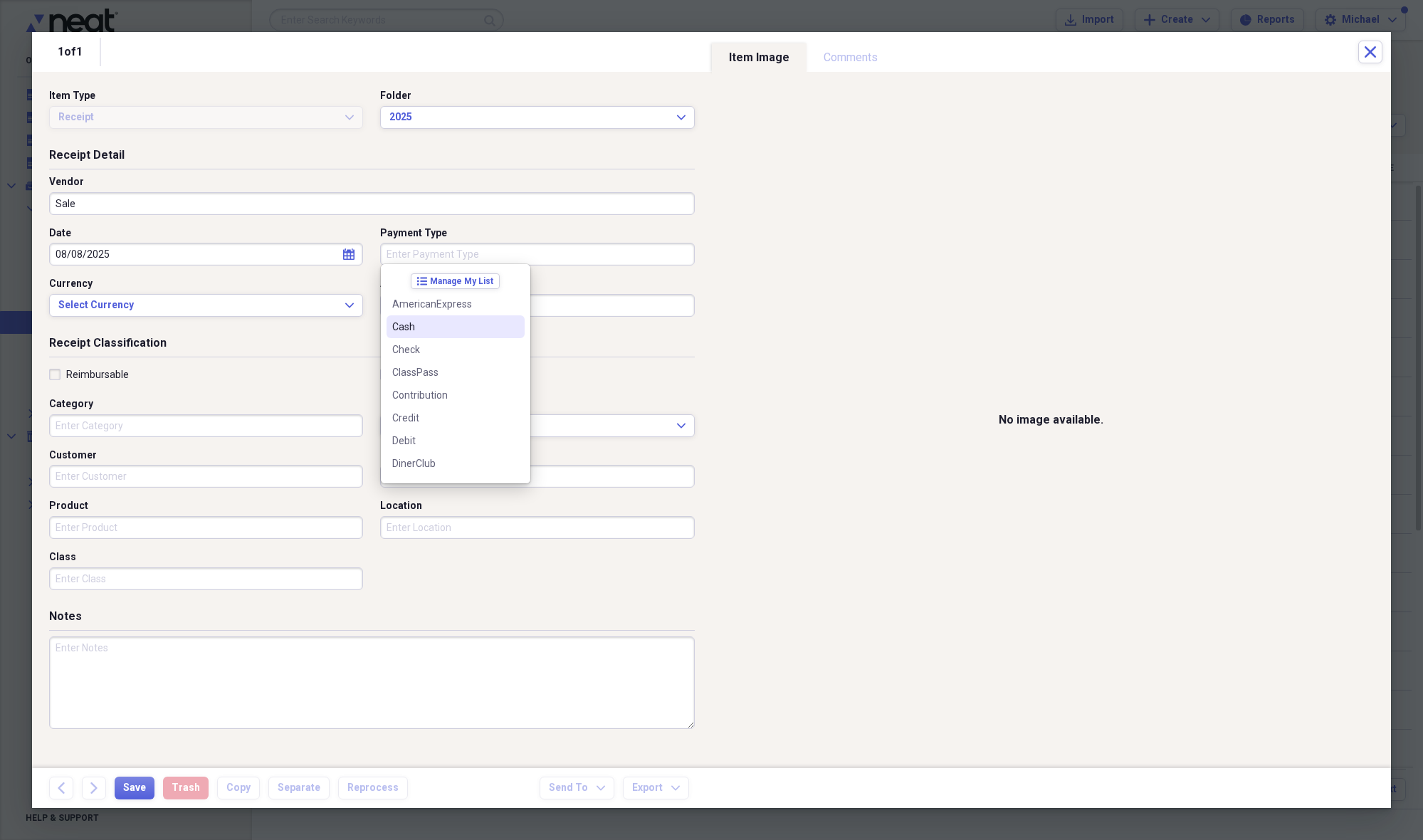 click on "Cash" at bounding box center (447, 327) 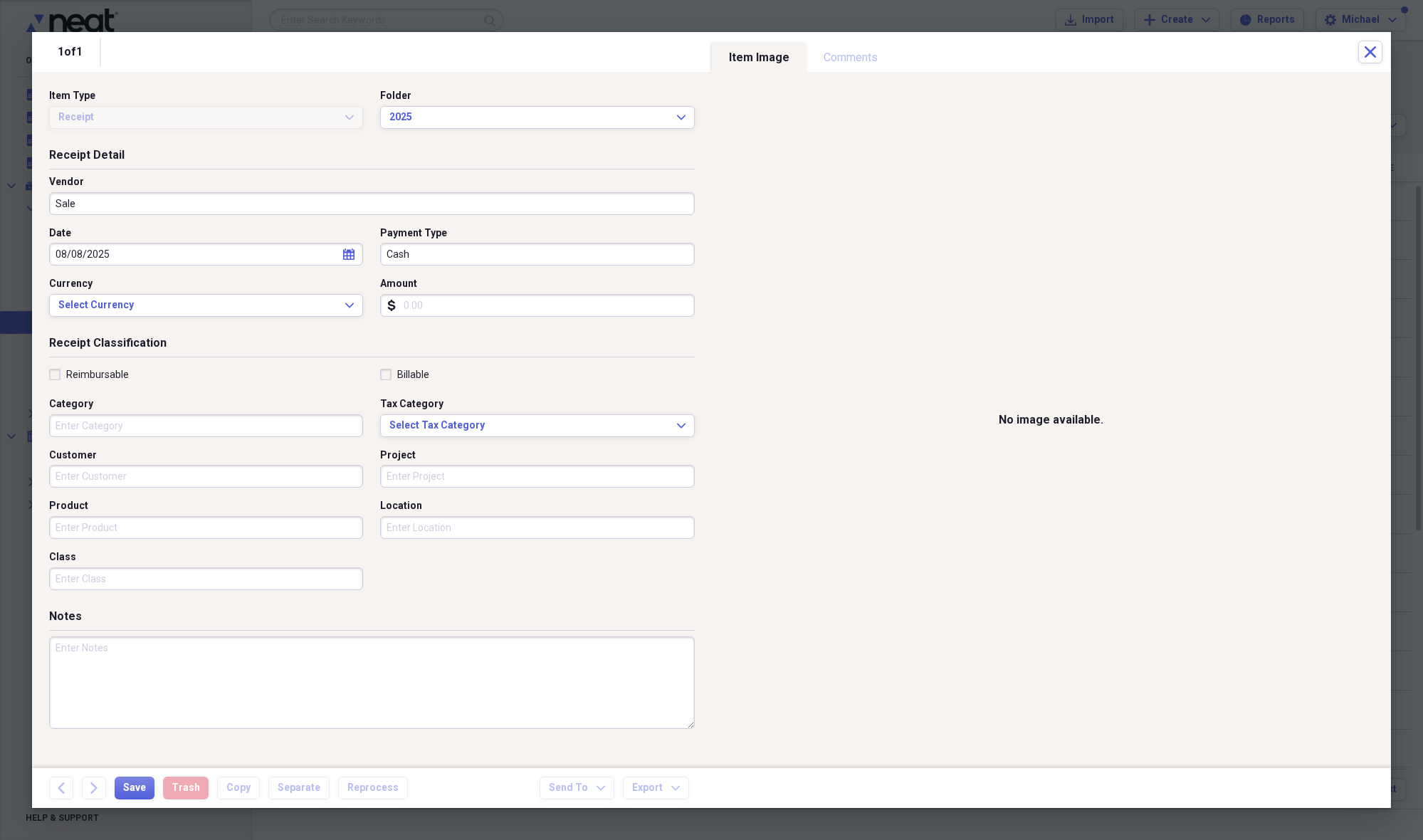 click on "Amount" at bounding box center [537, 305] 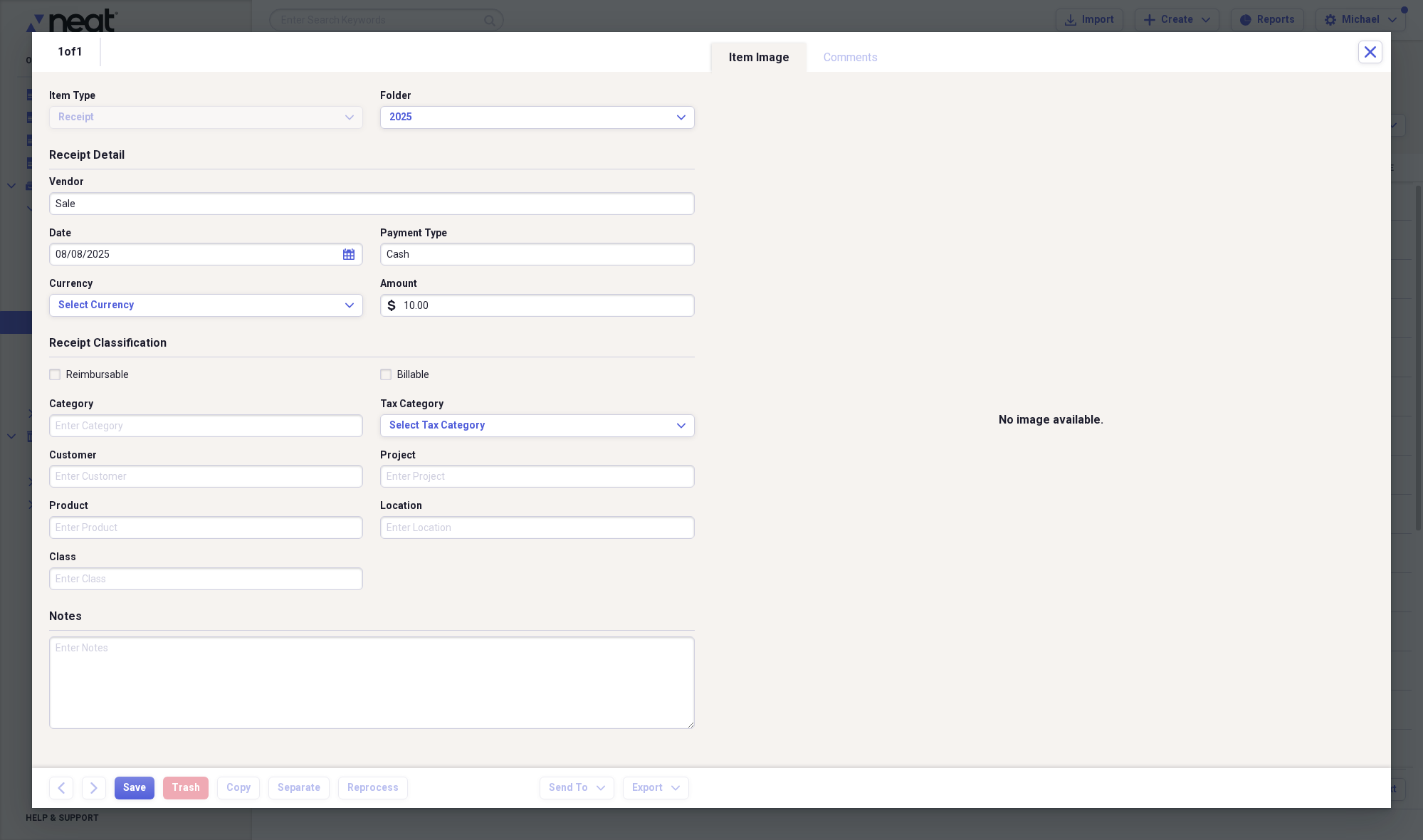 type on "100.00" 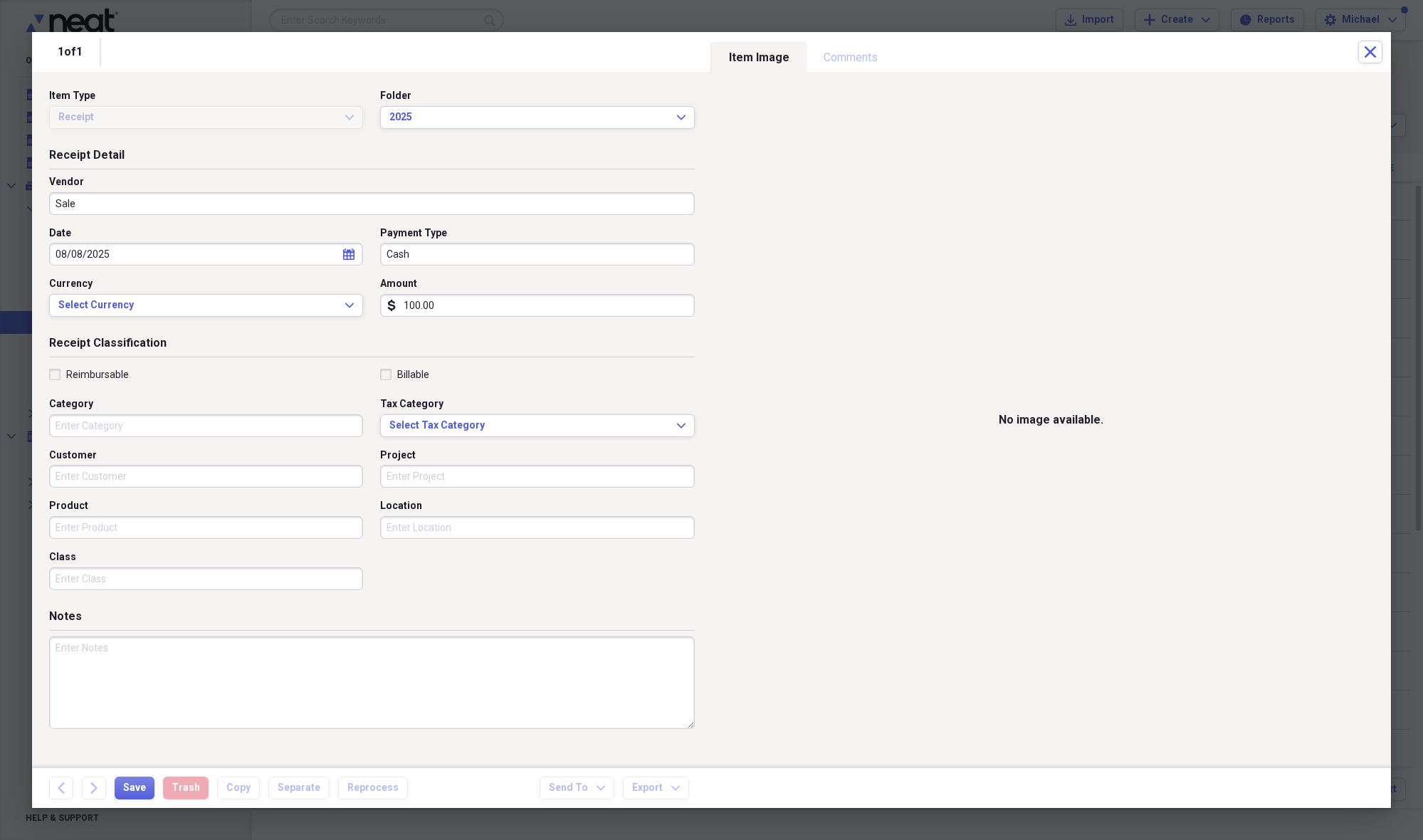 click on "Category" at bounding box center (206, 426) 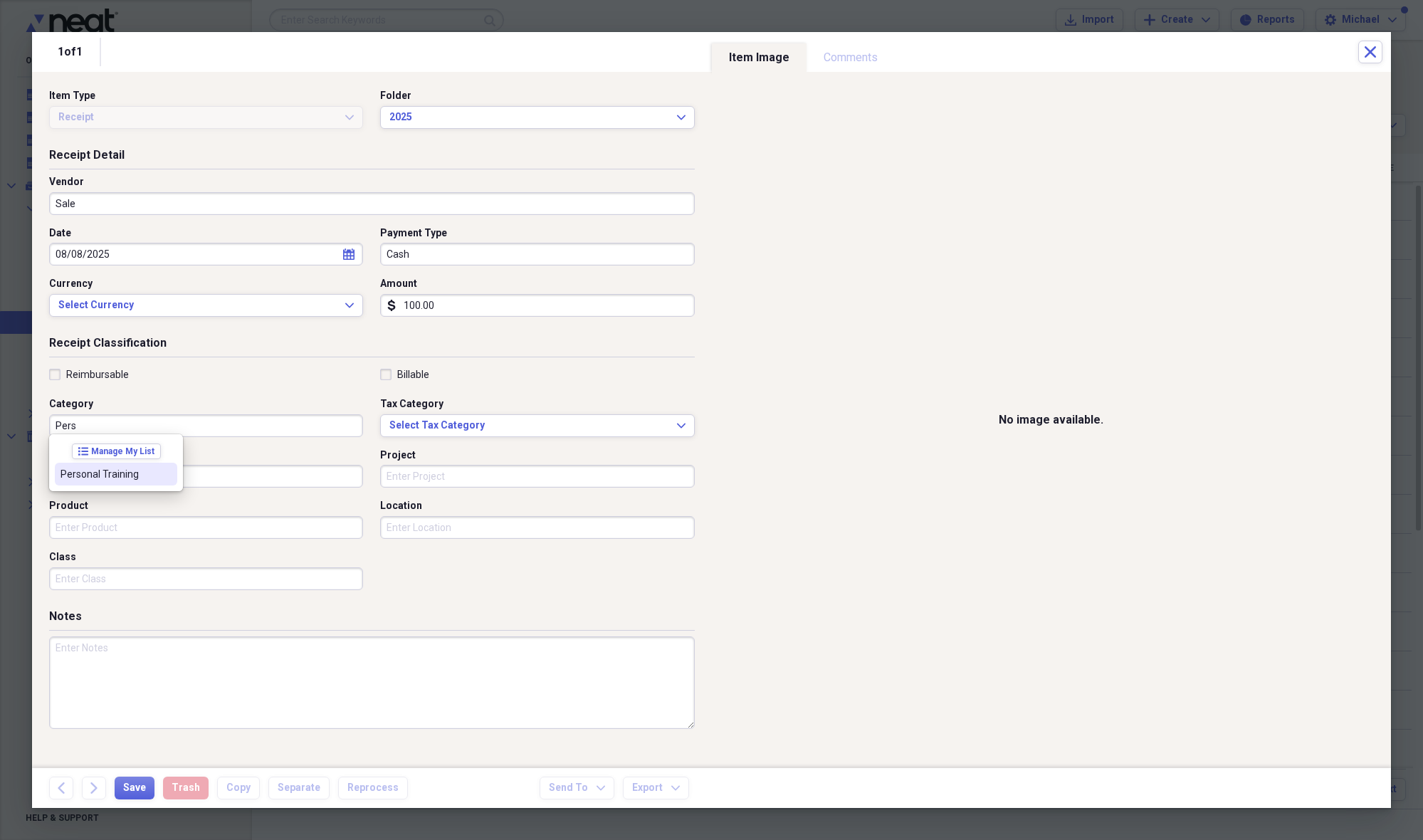 click on "Personal Training" at bounding box center (116, 474) 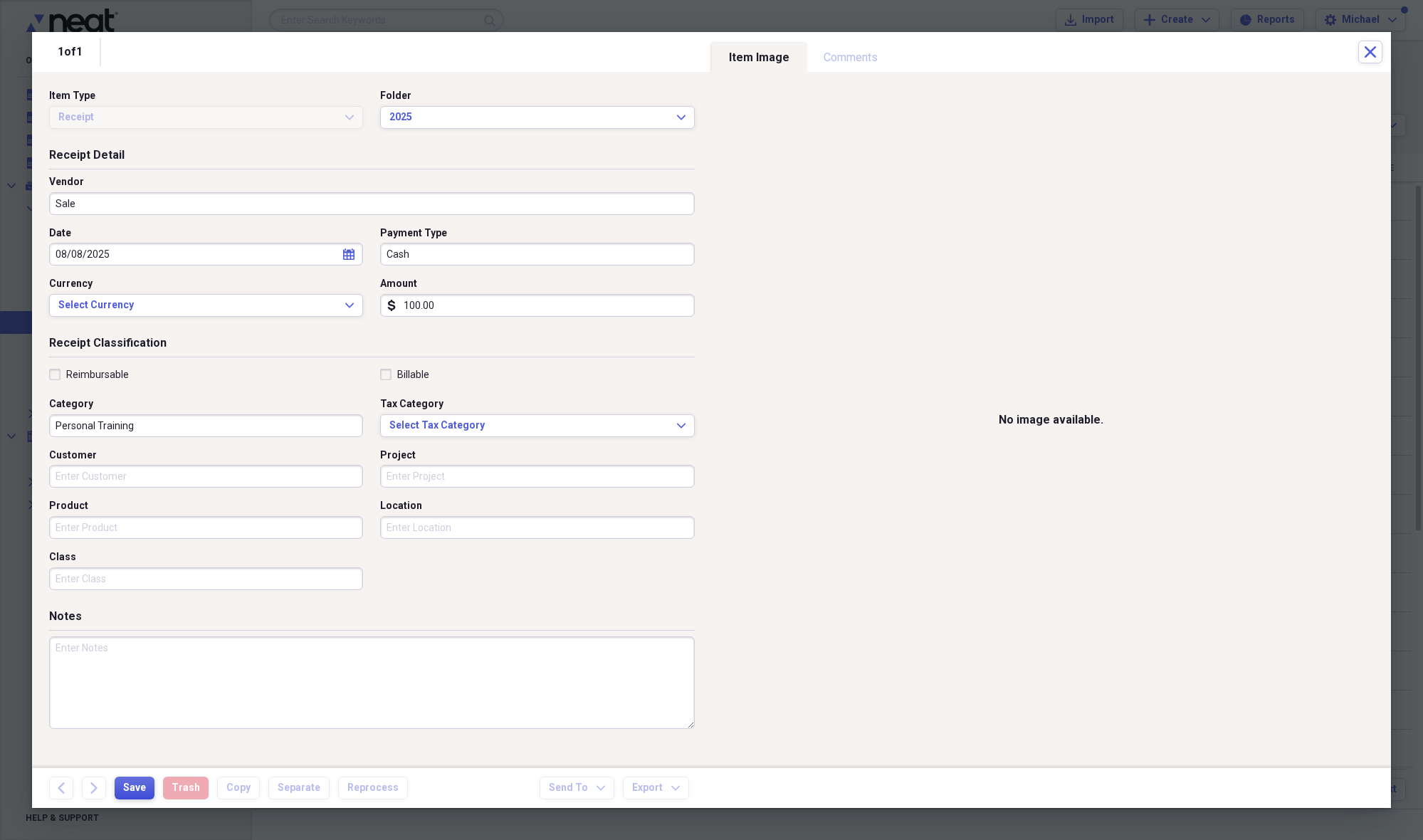 click on "Save" at bounding box center (135, 788) 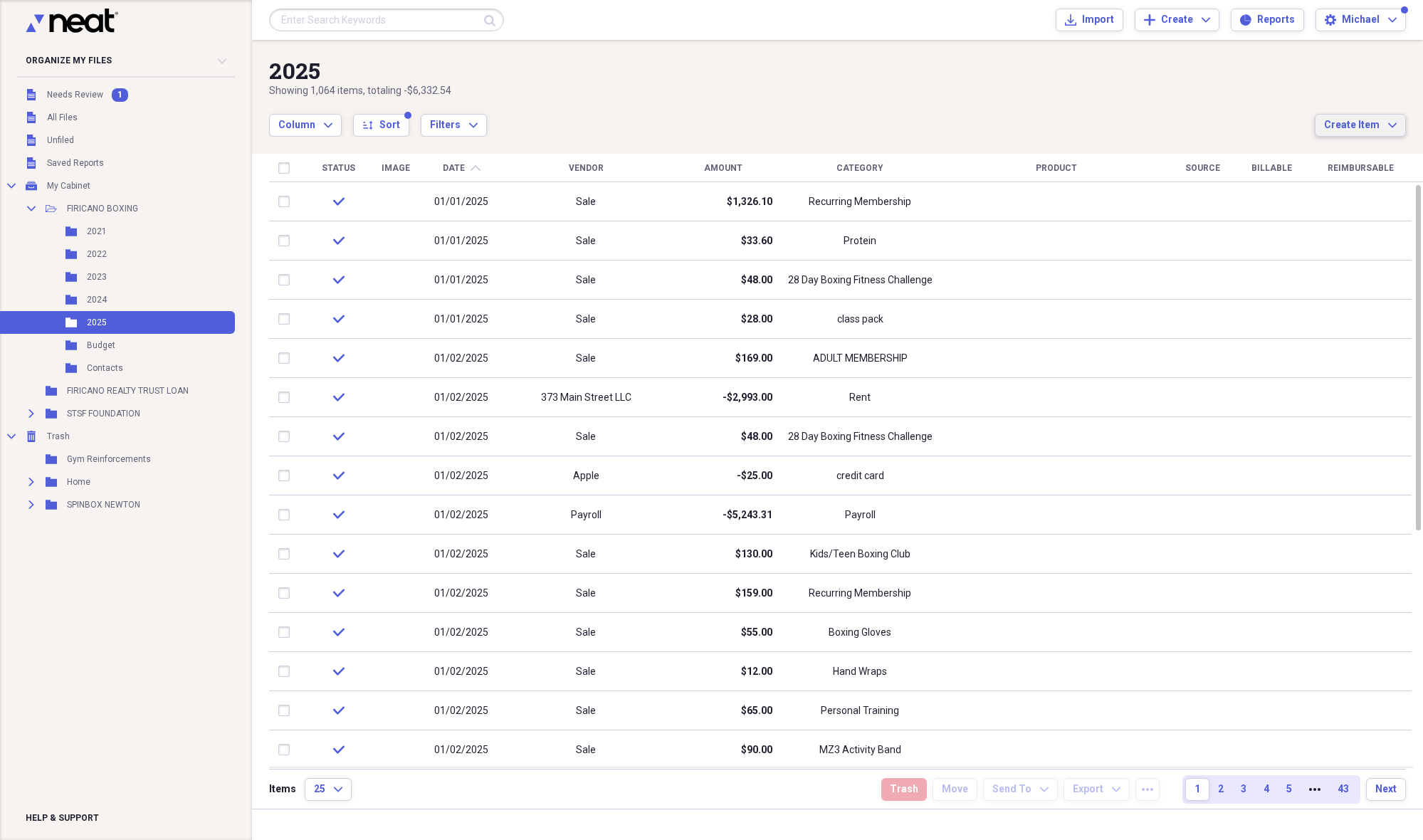 click on "Expand" 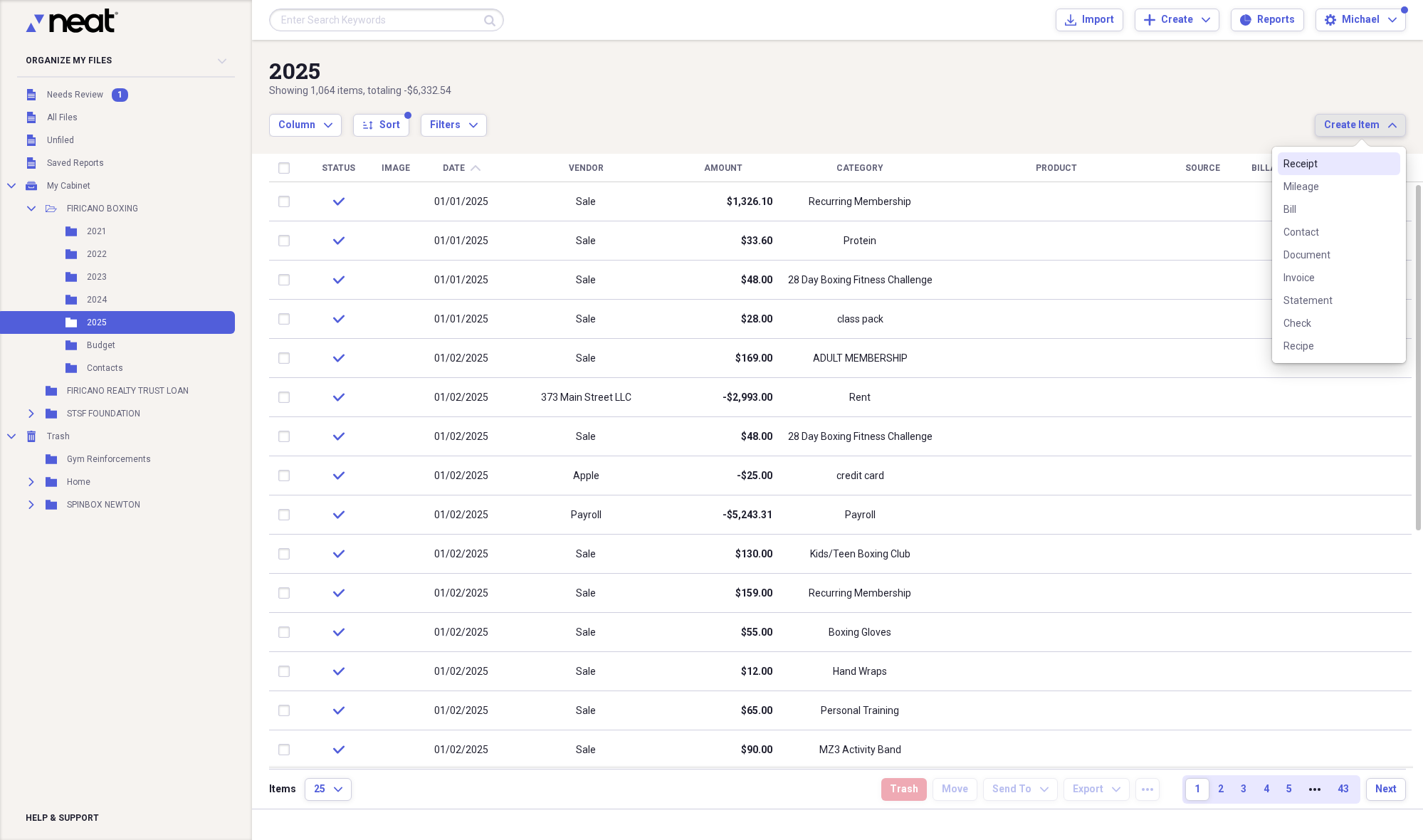 click on "Receipt" at bounding box center [1330, 164] 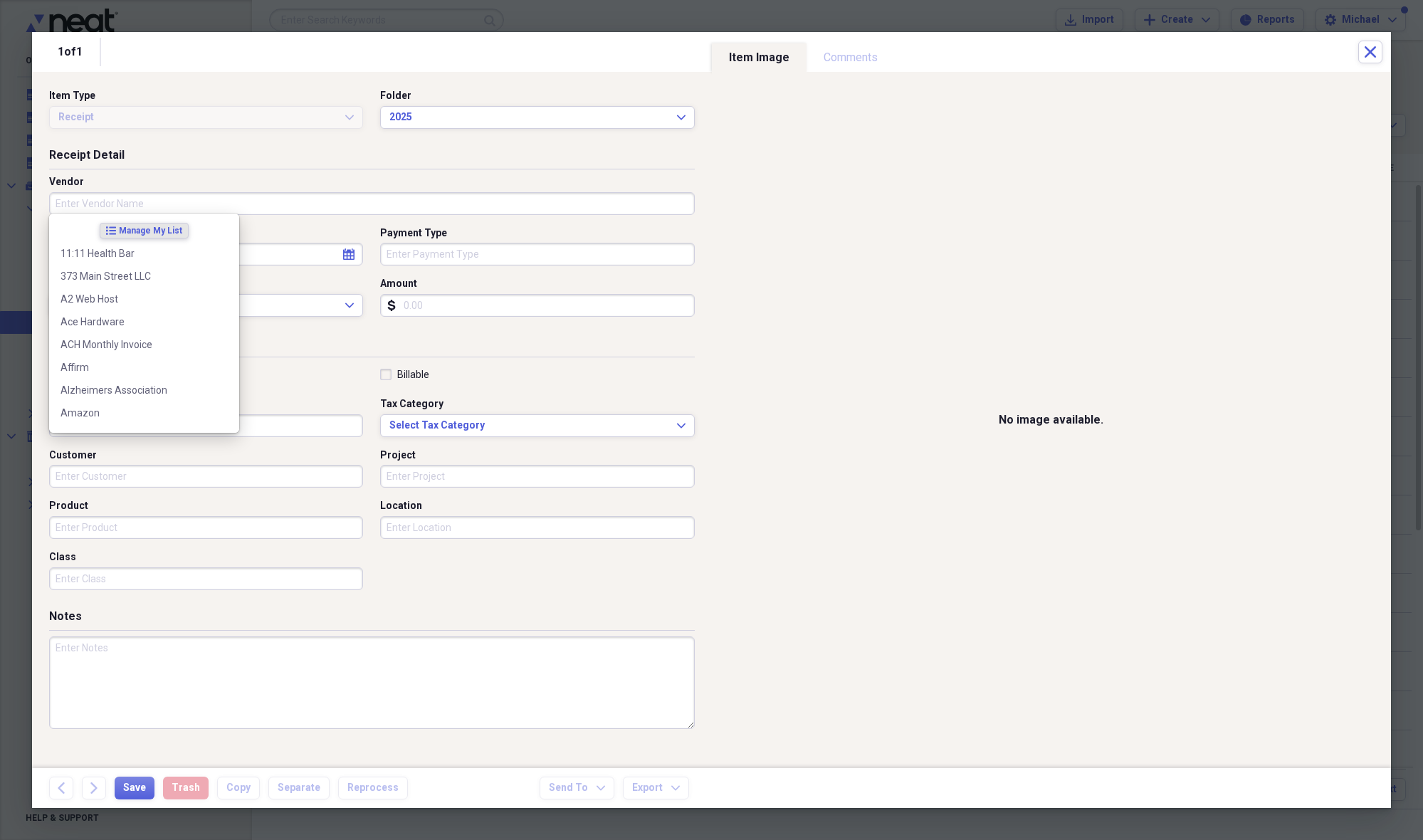 click on "Vendor" at bounding box center (372, 204) 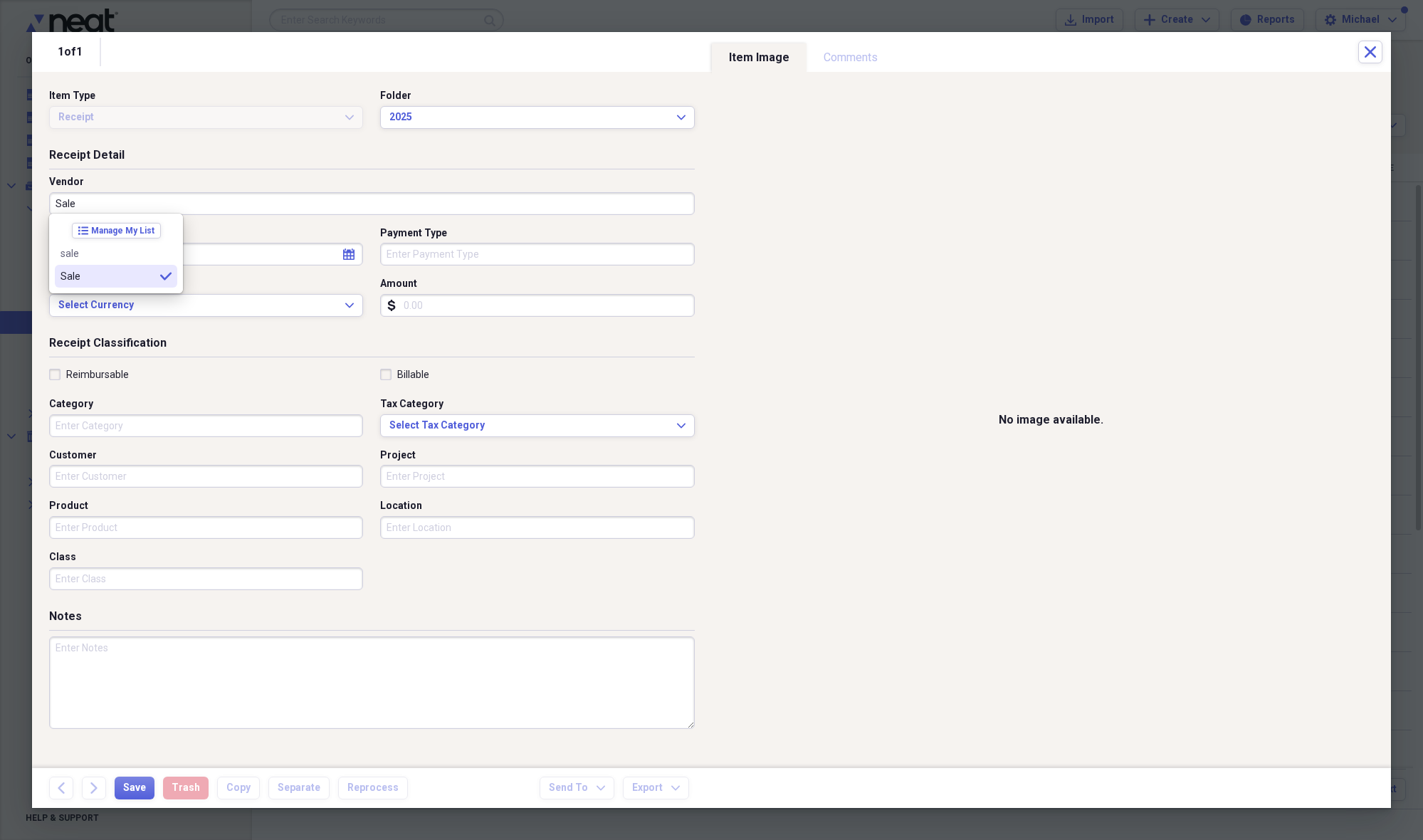 type on "Sale" 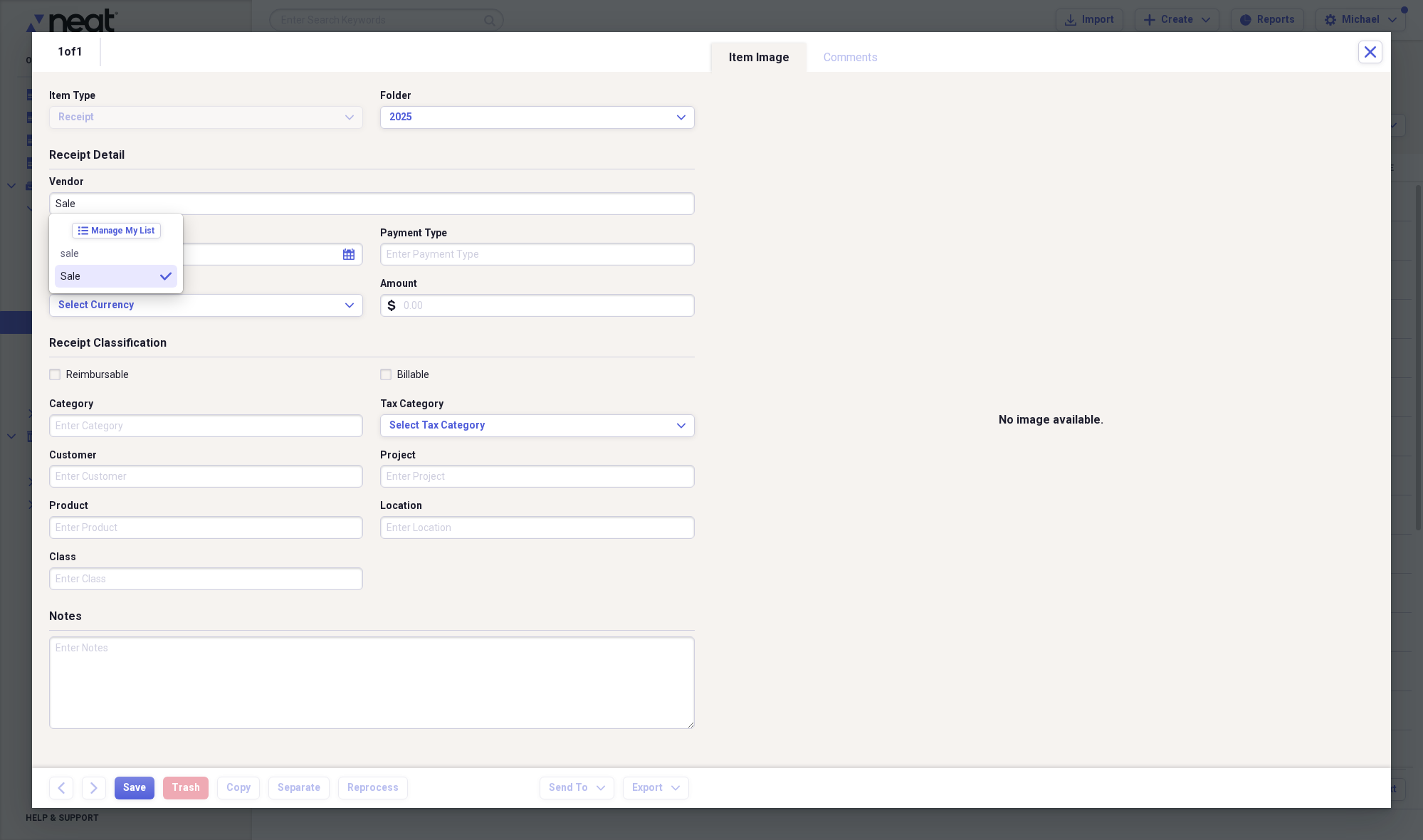 click on "Sale" at bounding box center [107, 276] 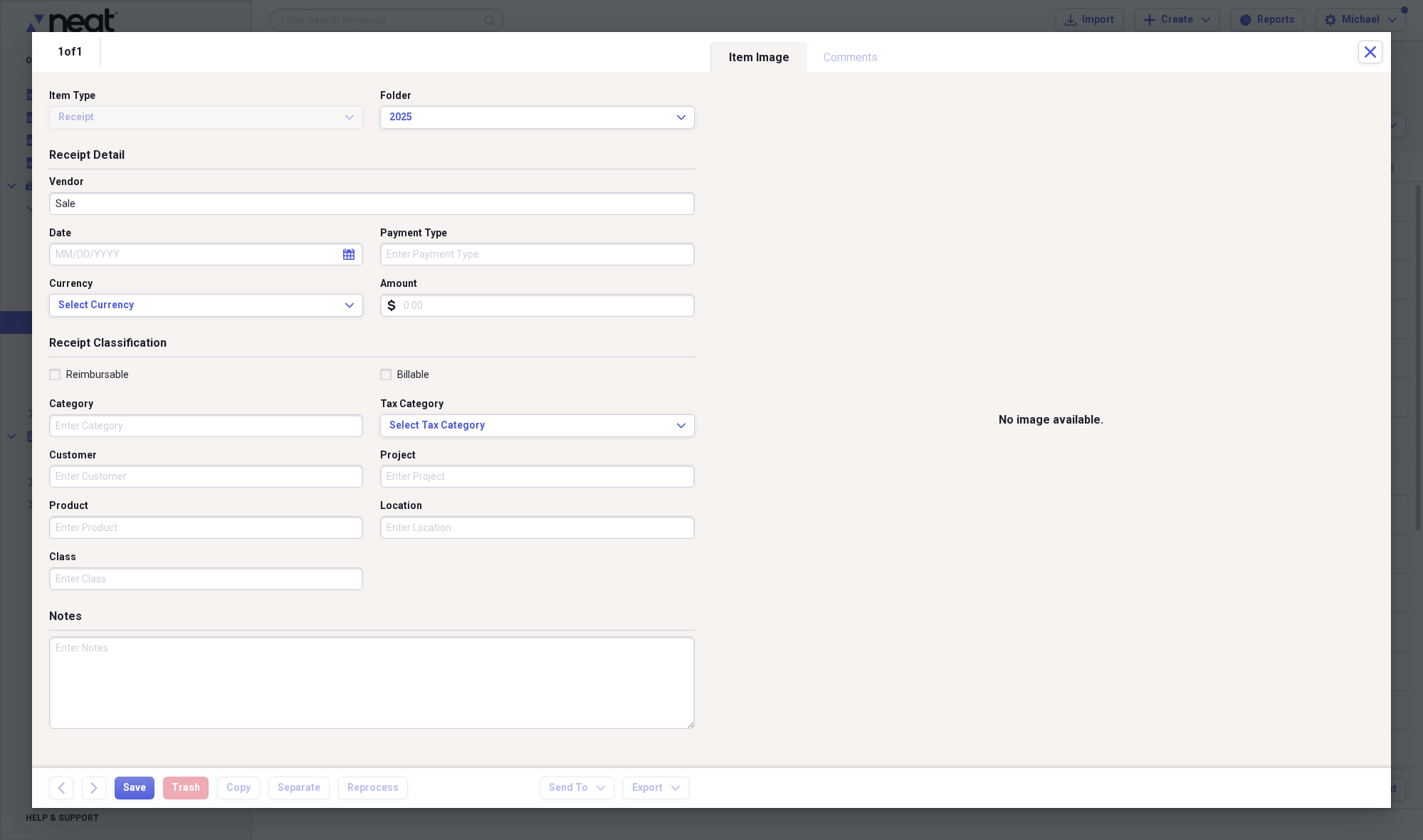 click on "Date" at bounding box center (206, 254) 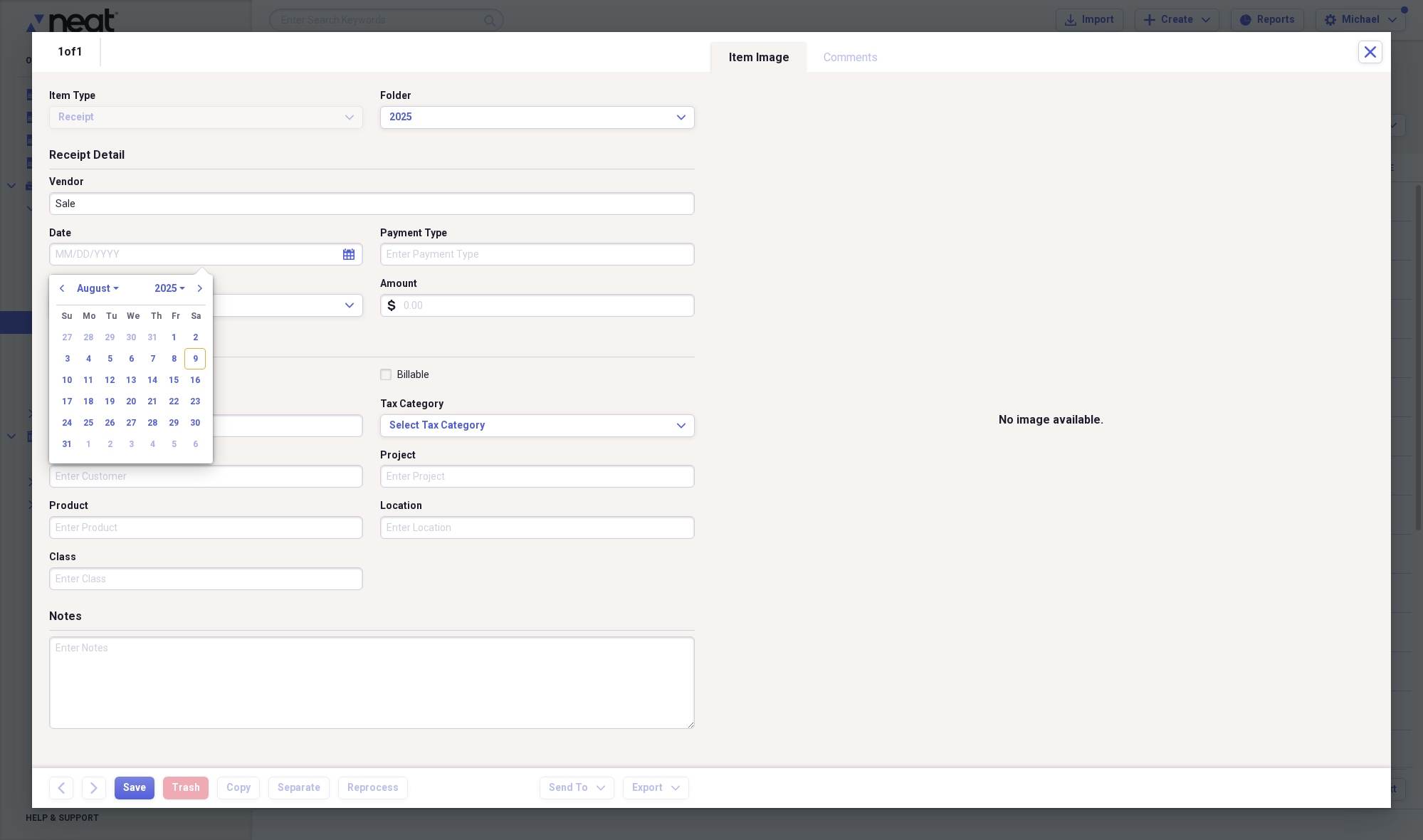 drag, startPoint x: 174, startPoint y: 359, endPoint x: 227, endPoint y: 328, distance: 61.40033 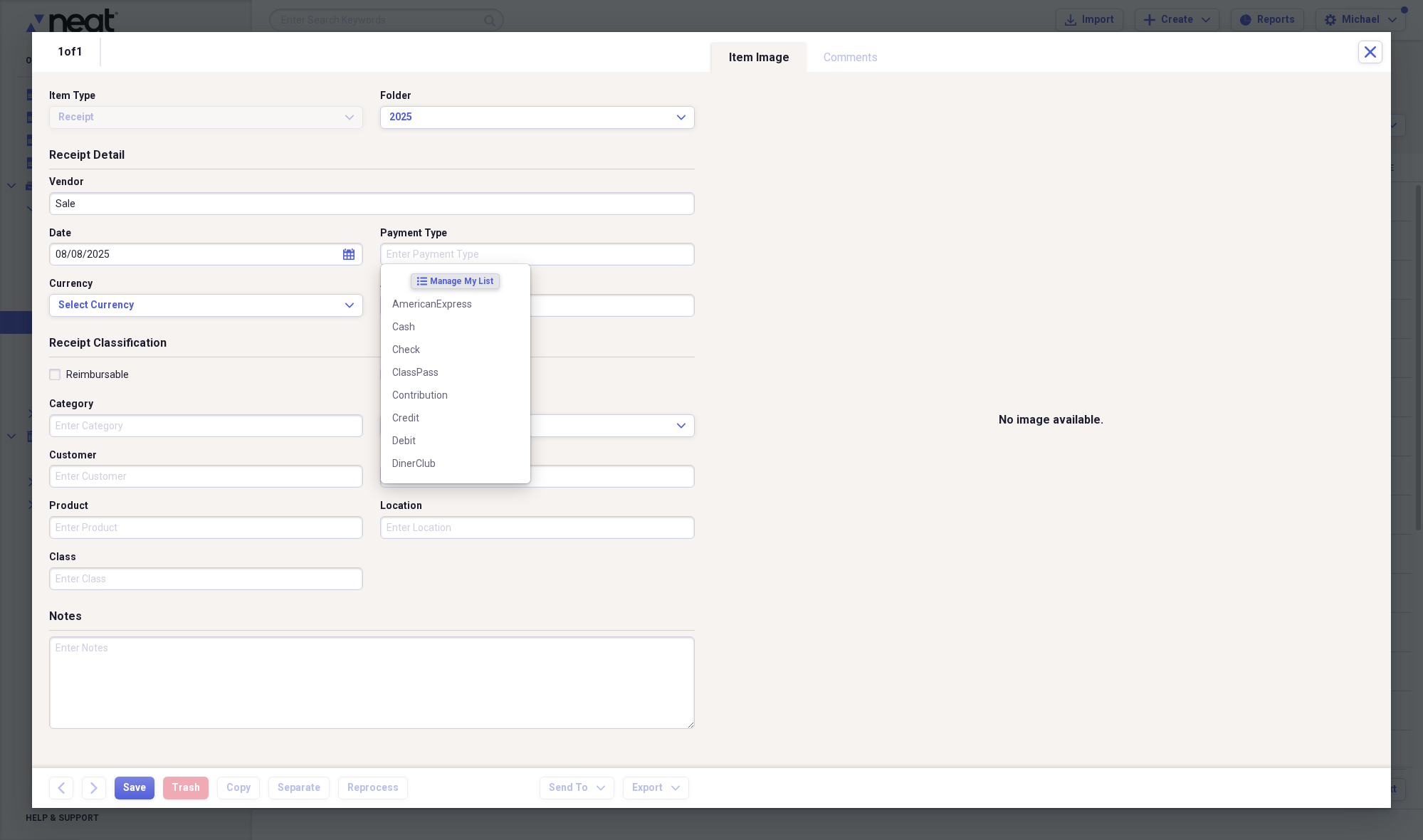 drag, startPoint x: 416, startPoint y: 251, endPoint x: 421, endPoint y: 261, distance: 11.18034 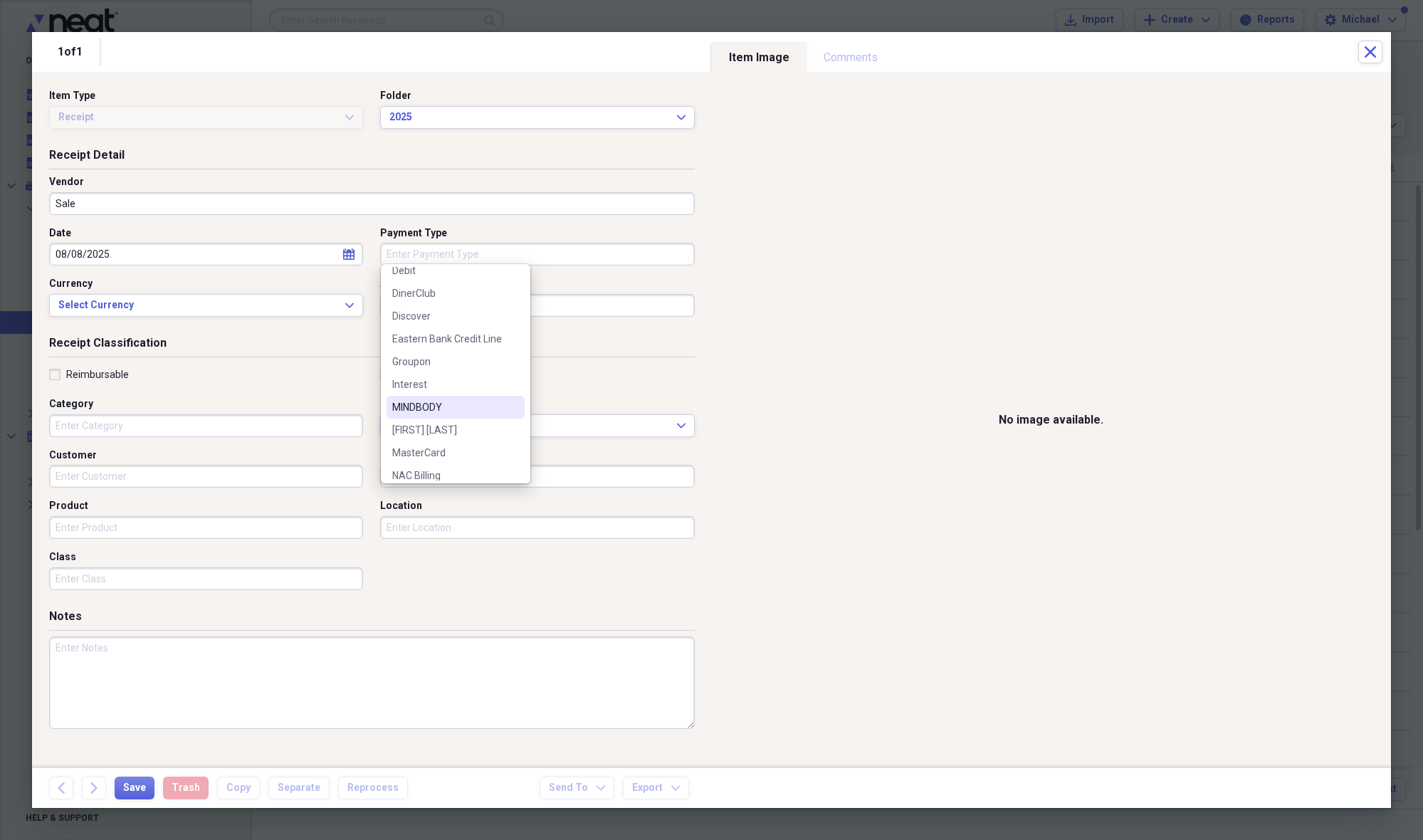 click on "MINDBODY" at bounding box center (456, 407) 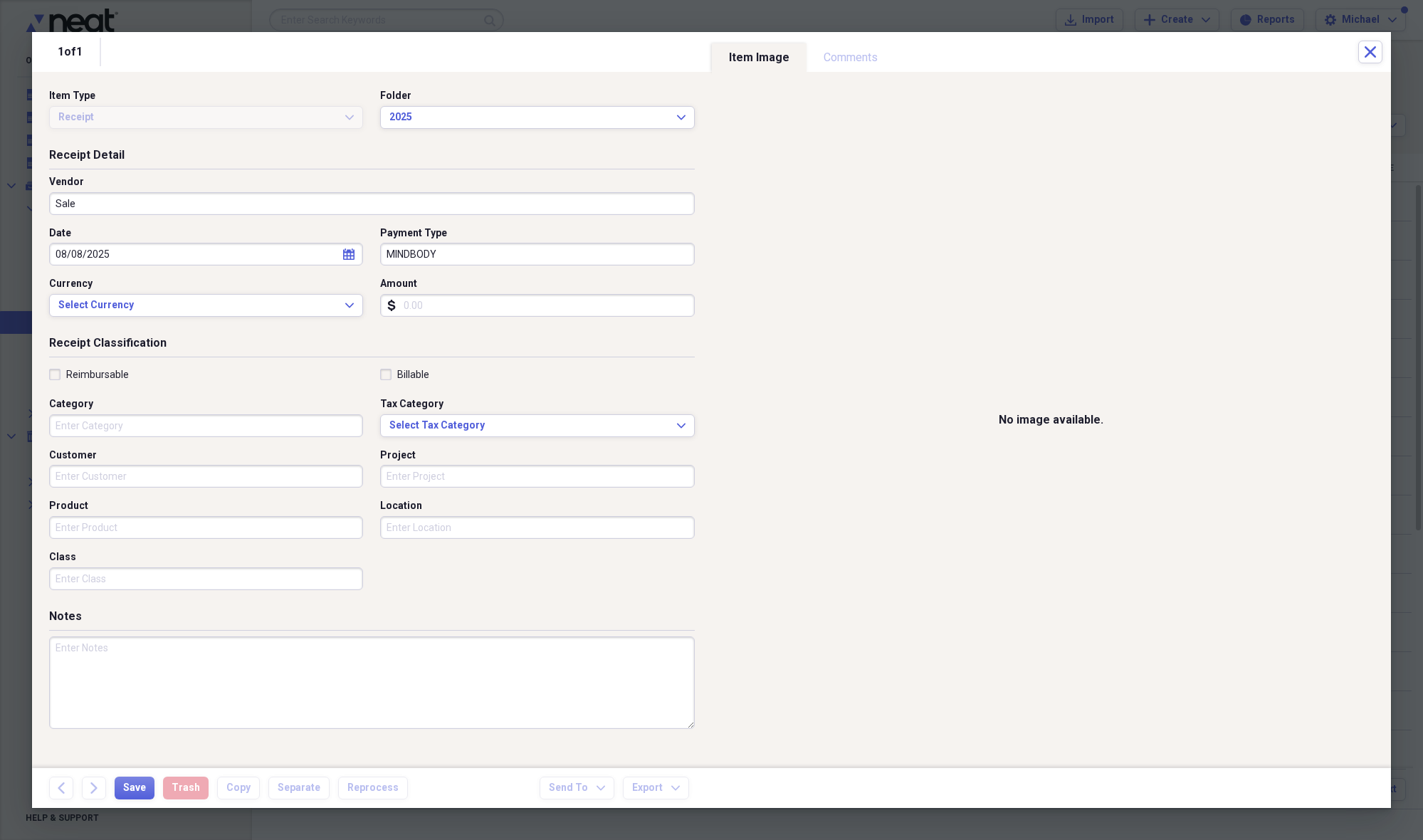 scroll, scrollTop: 169, scrollLeft: 0, axis: vertical 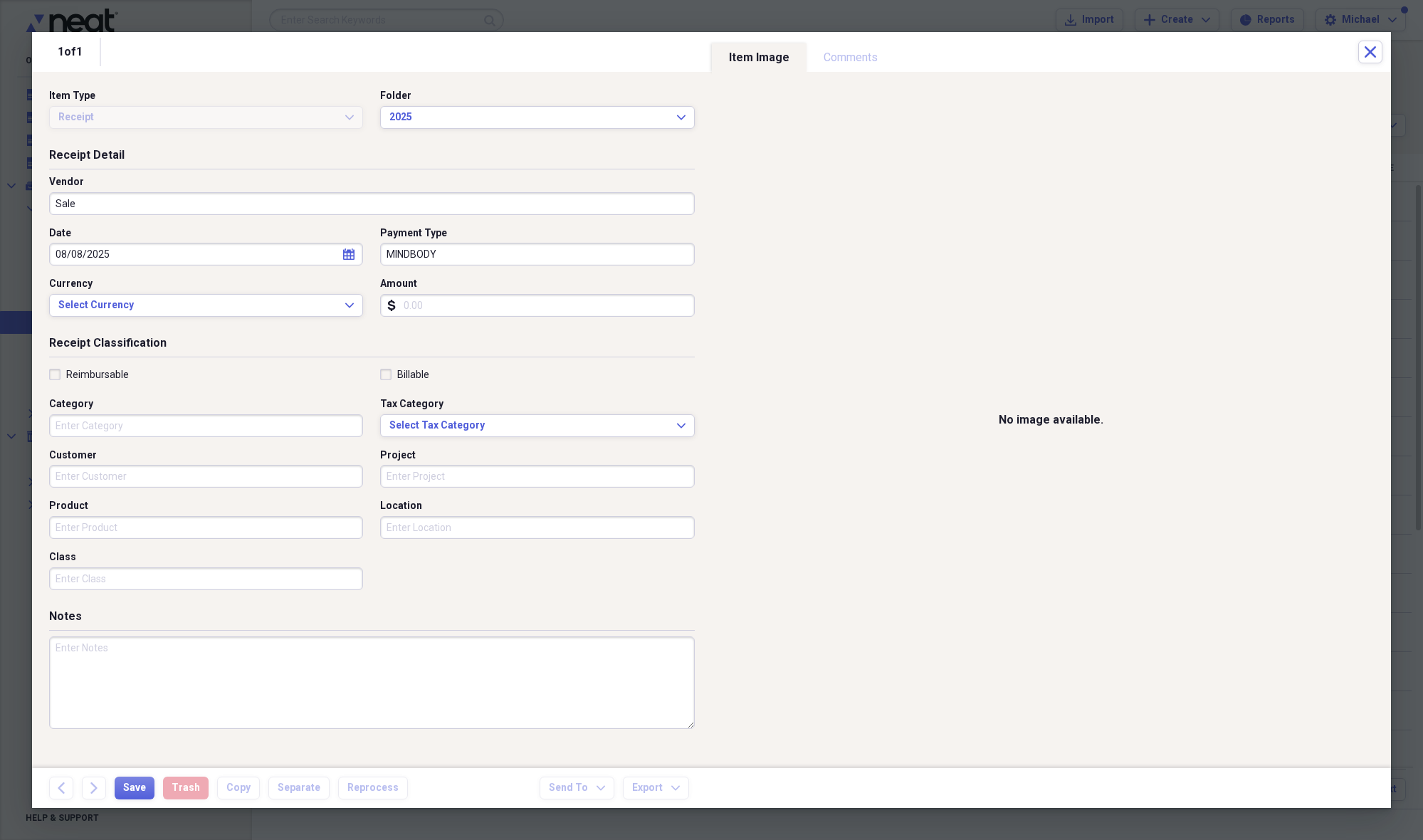 click on "Amount" at bounding box center (537, 305) 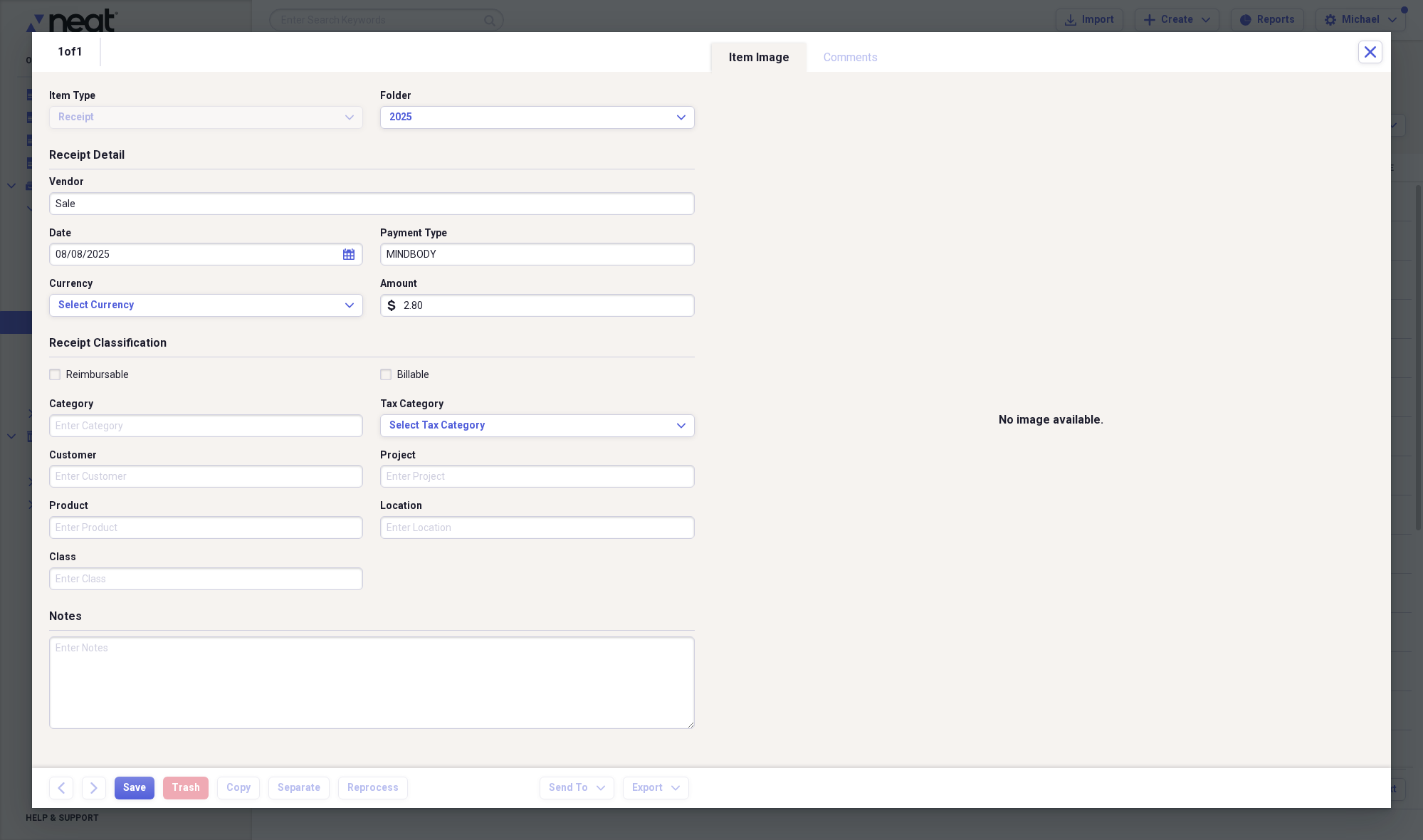 type on "28.00" 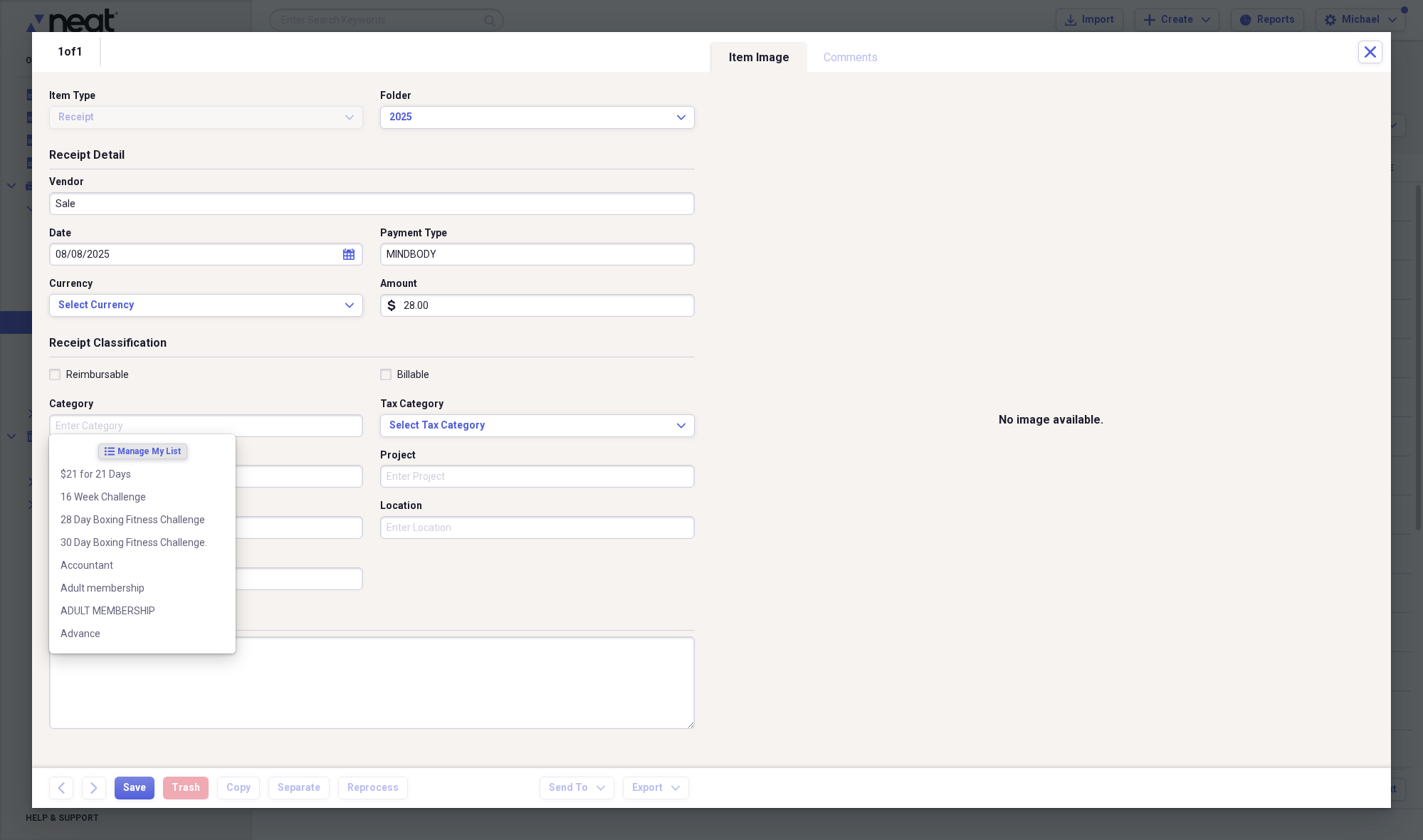 drag, startPoint x: 110, startPoint y: 419, endPoint x: 218, endPoint y: 379, distance: 115.16944 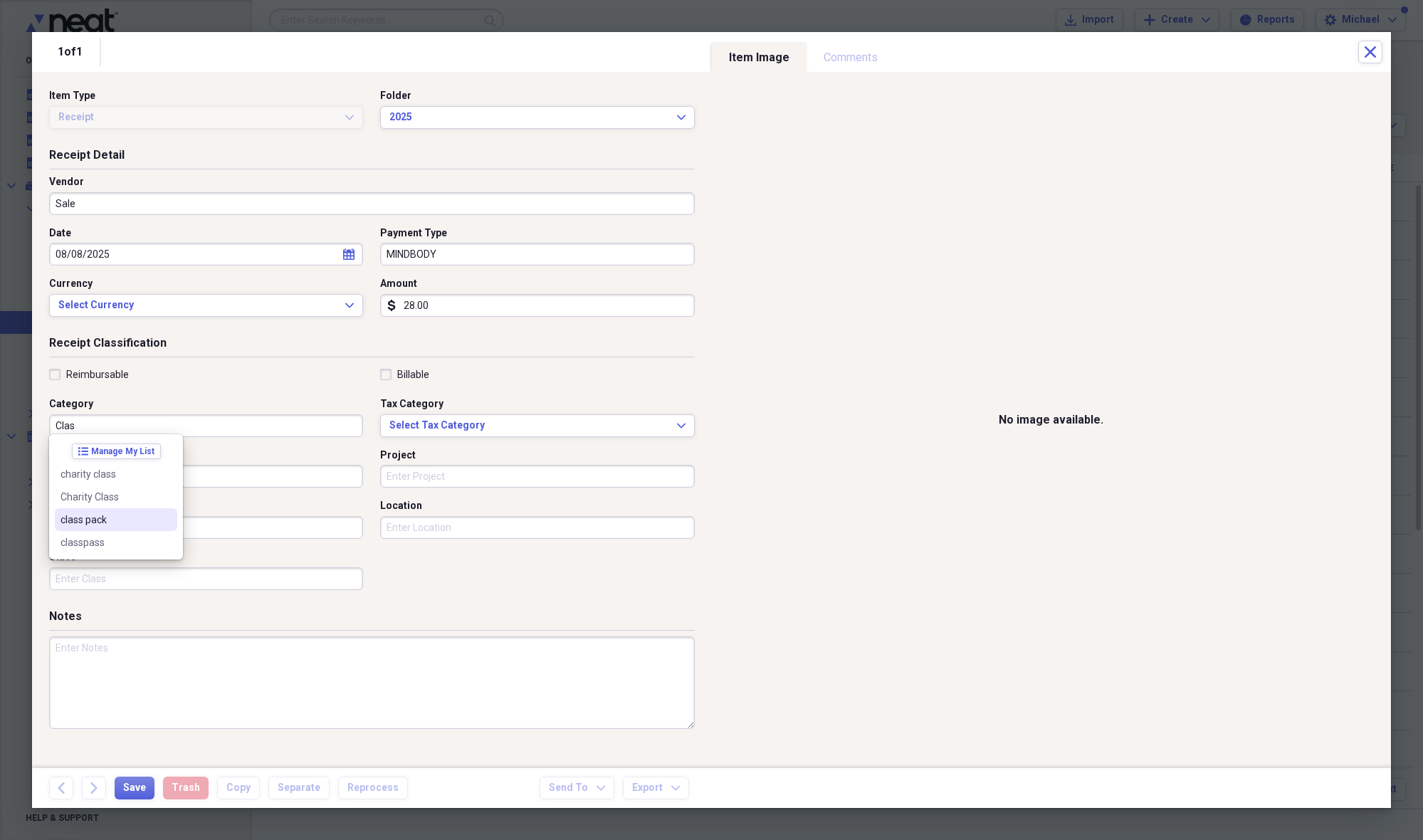 click on "class pack" at bounding box center [107, 520] 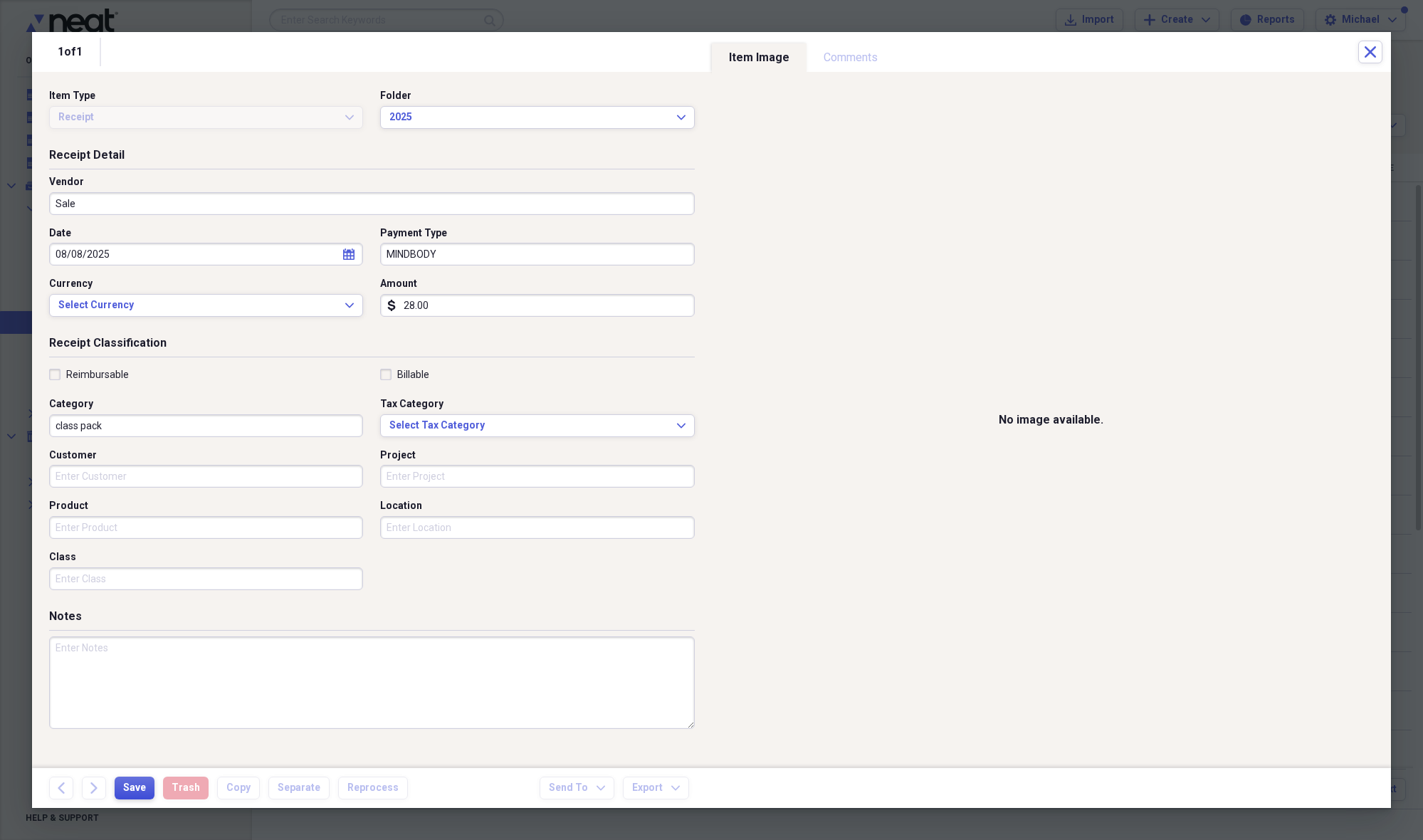 click on "Save" at bounding box center [135, 788] 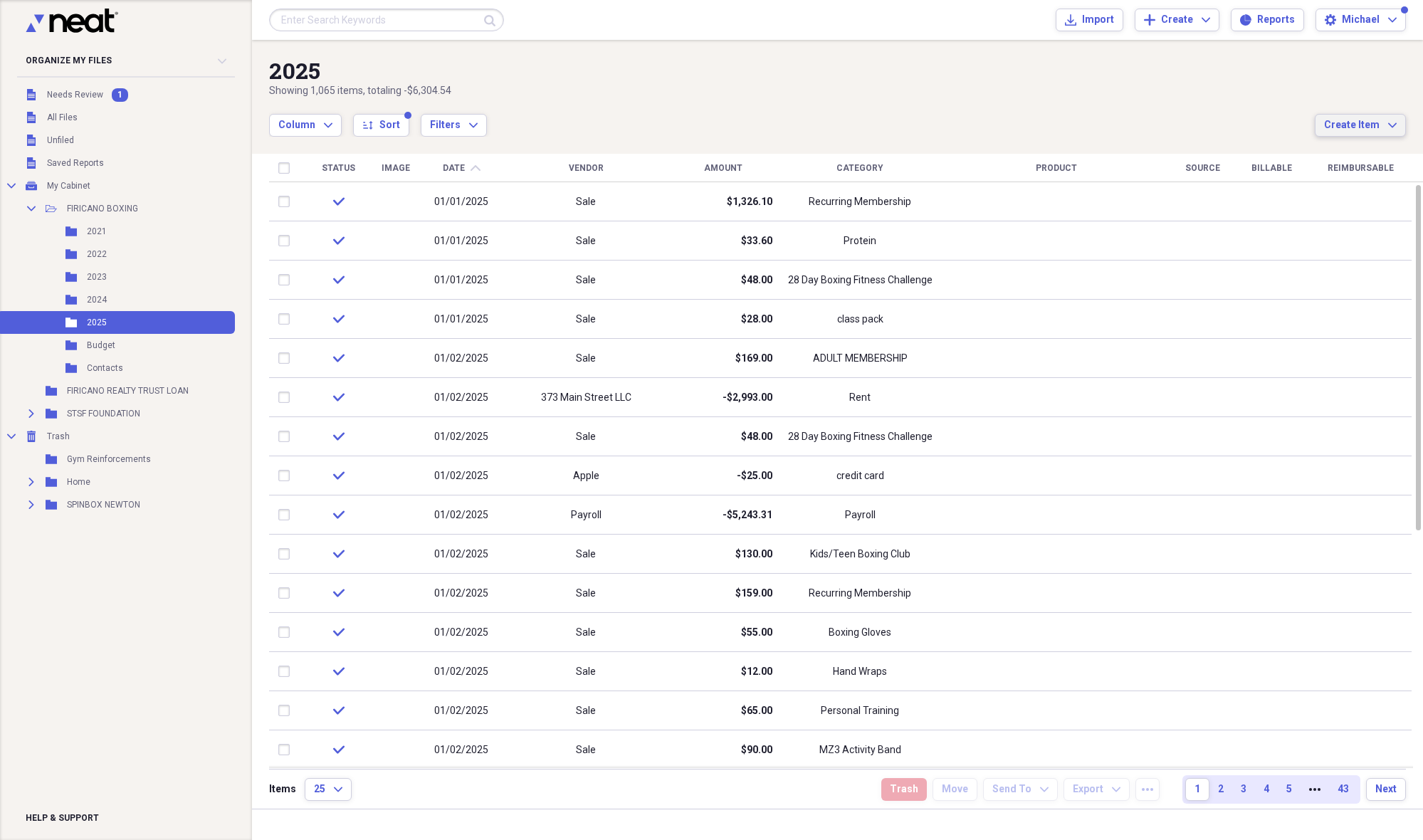 click on "Expand" 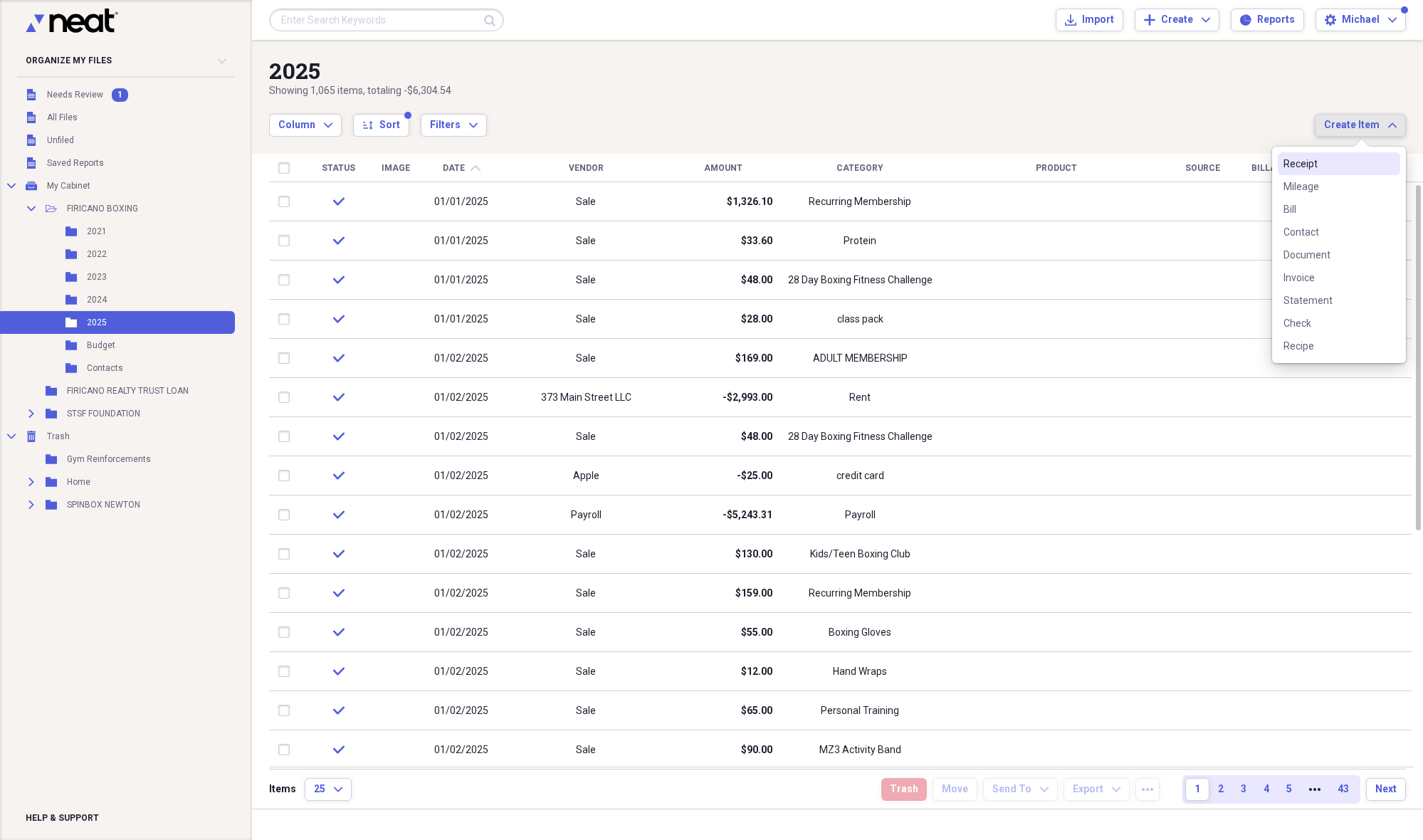 click on "Receipt" at bounding box center [1330, 164] 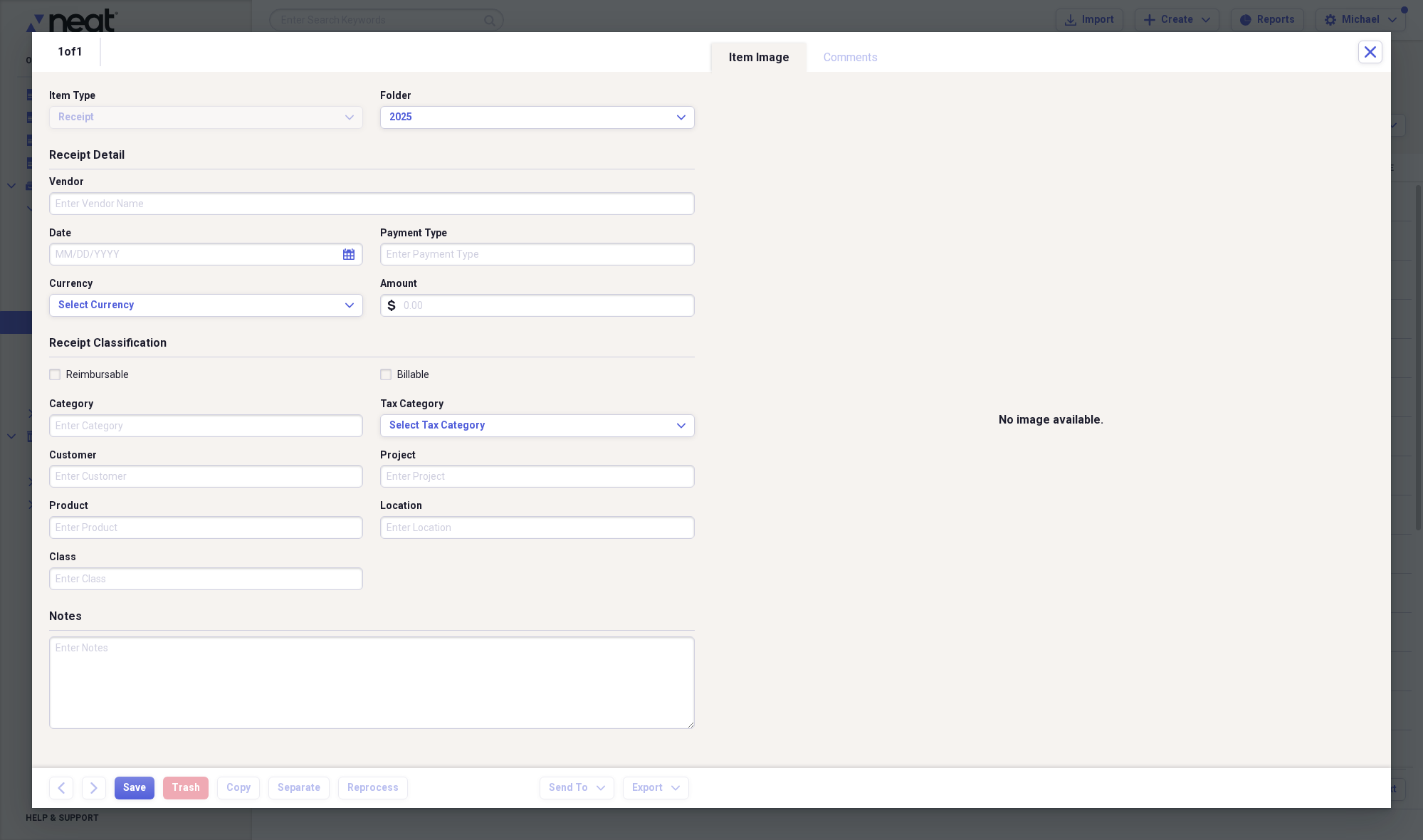 drag, startPoint x: 72, startPoint y: 205, endPoint x: 221, endPoint y: 166, distance: 154.0195 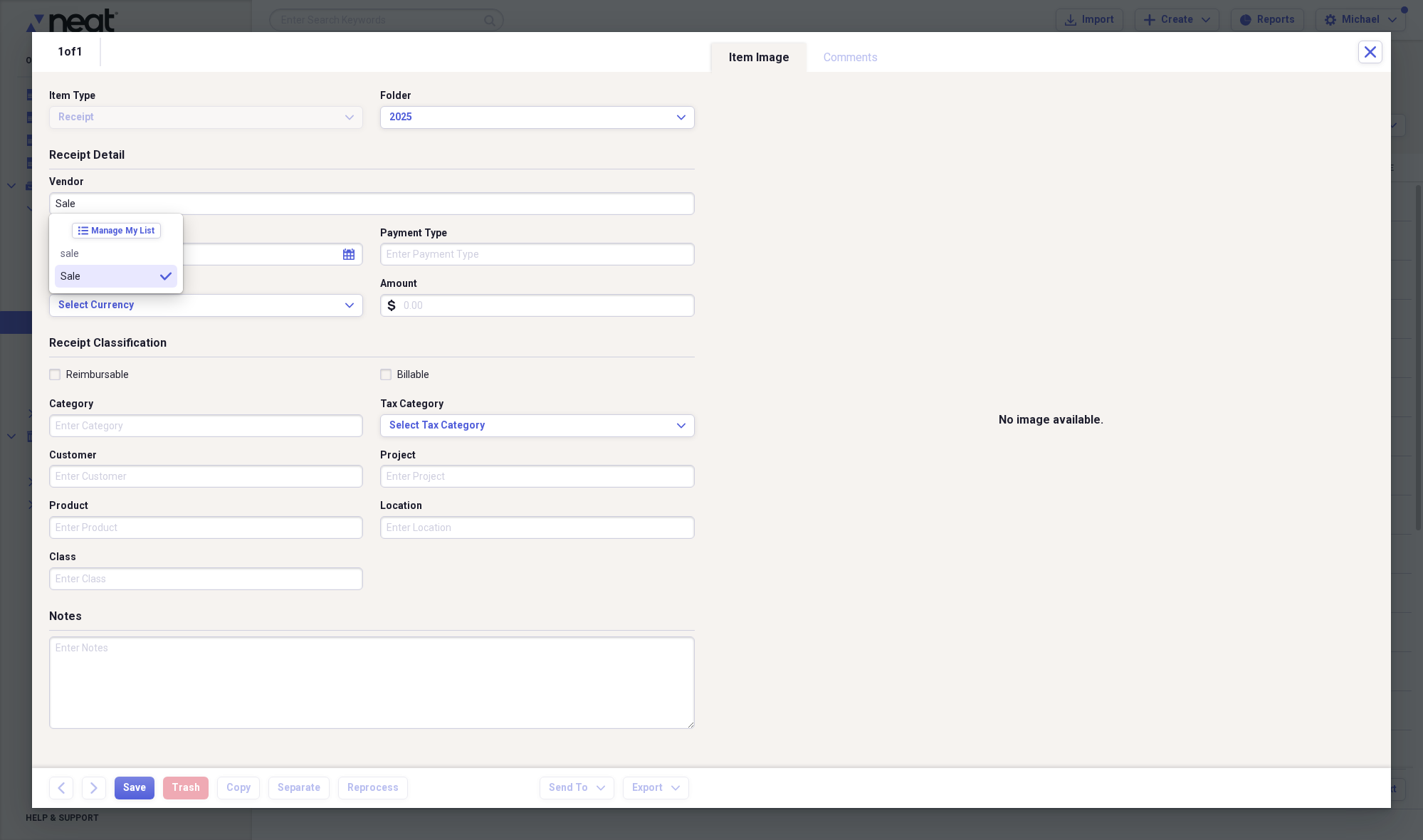 type on "Sale" 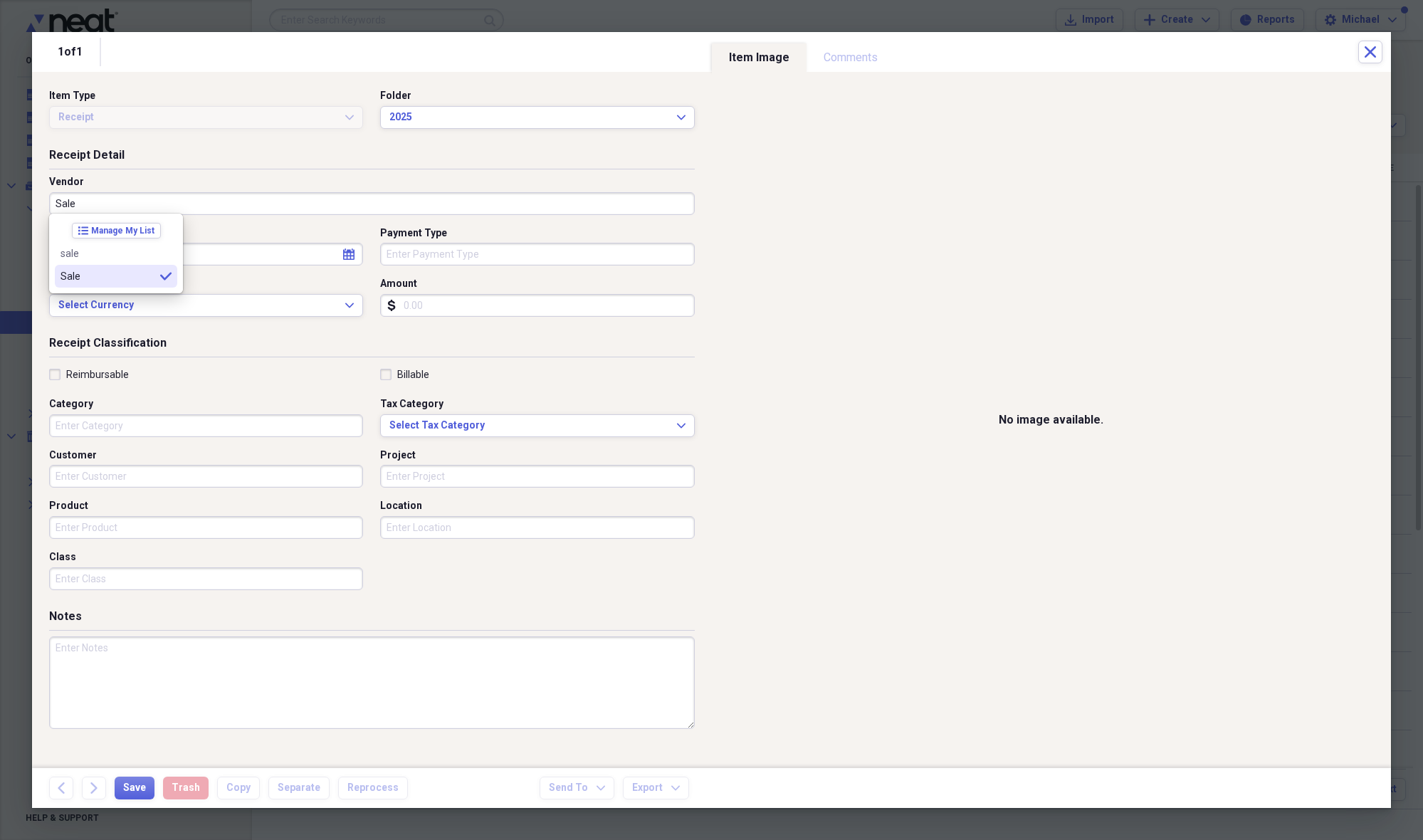 drag, startPoint x: 93, startPoint y: 278, endPoint x: 100, endPoint y: 271, distance: 9.899495 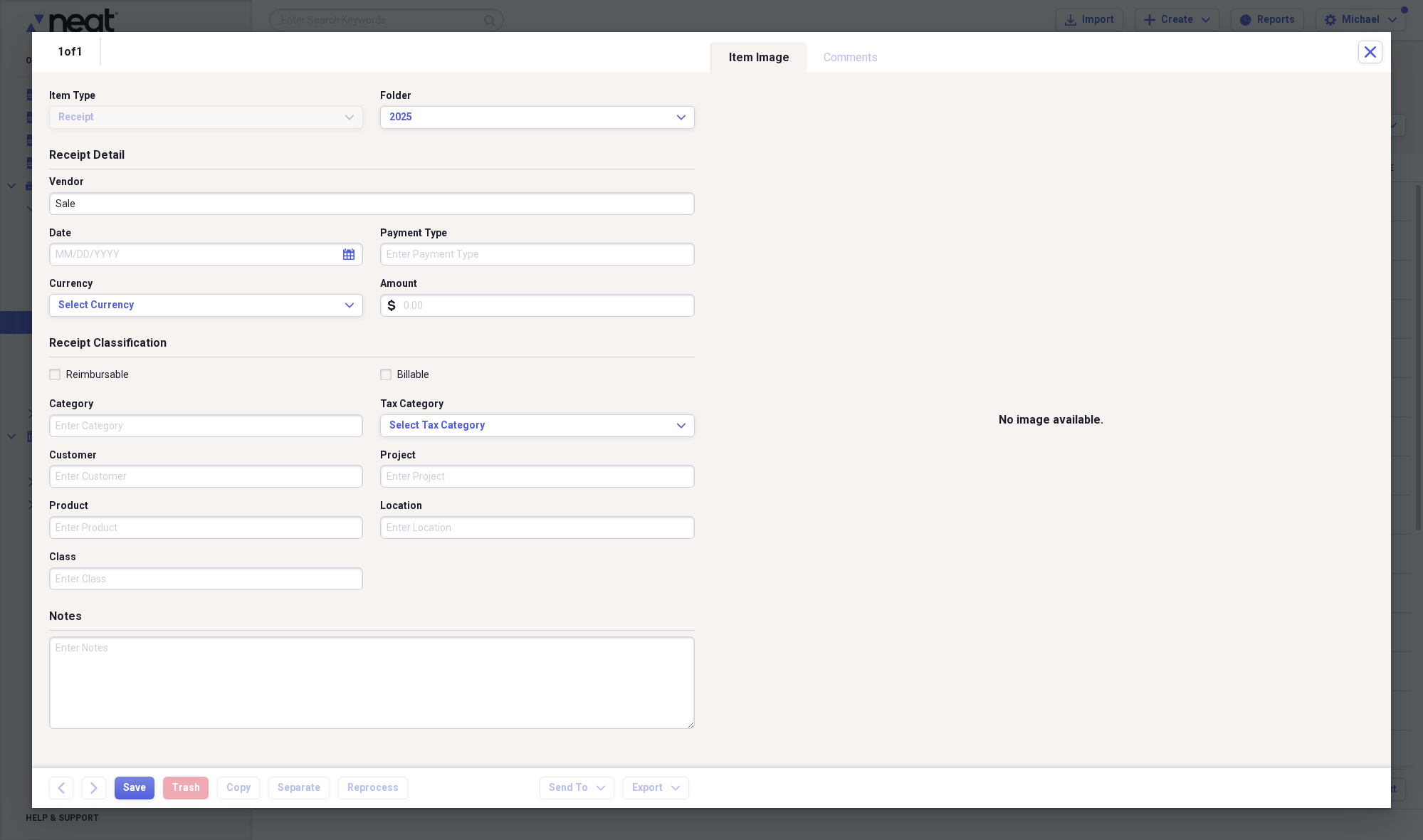 click on "Date" at bounding box center [206, 254] 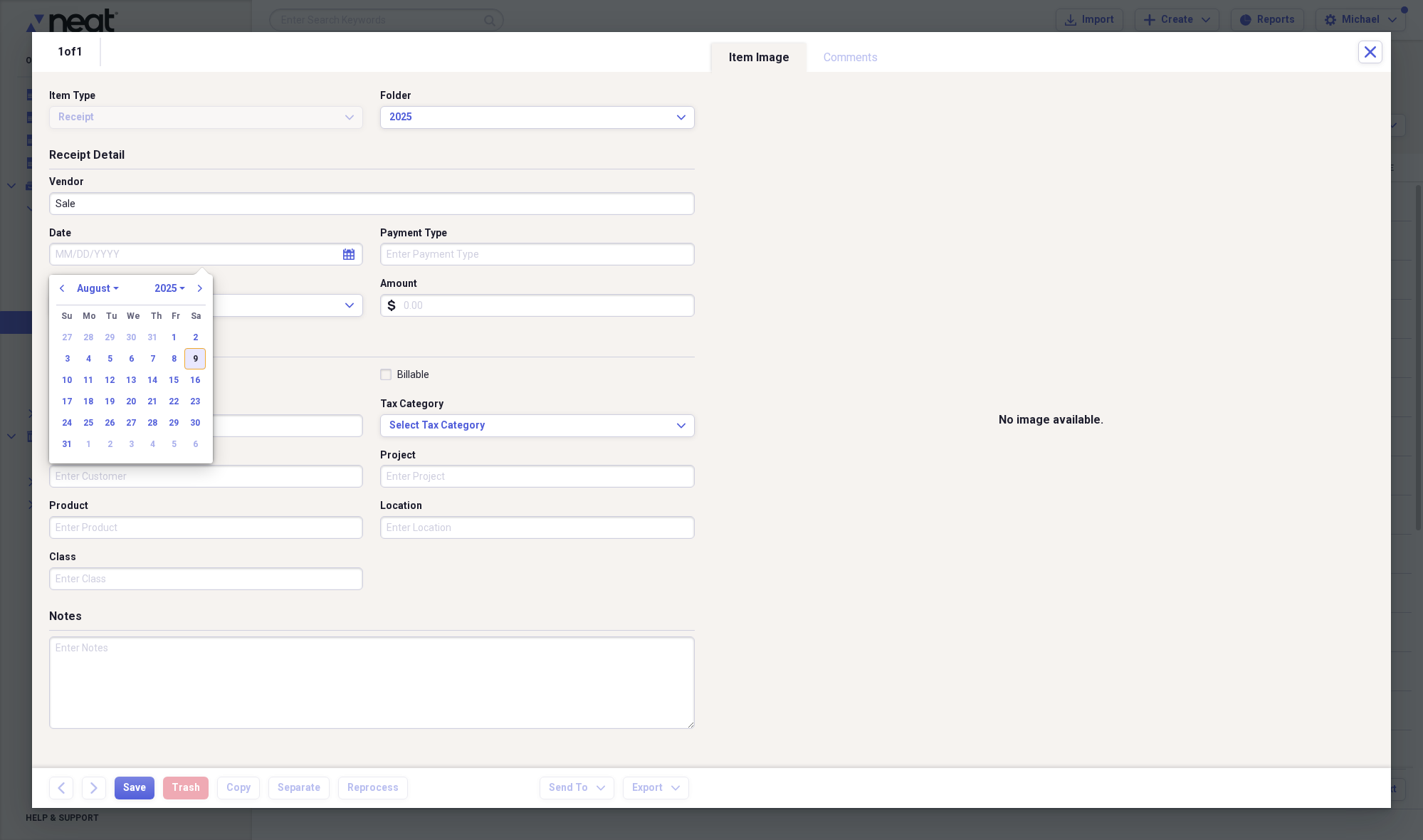 click on "9" at bounding box center (195, 359) 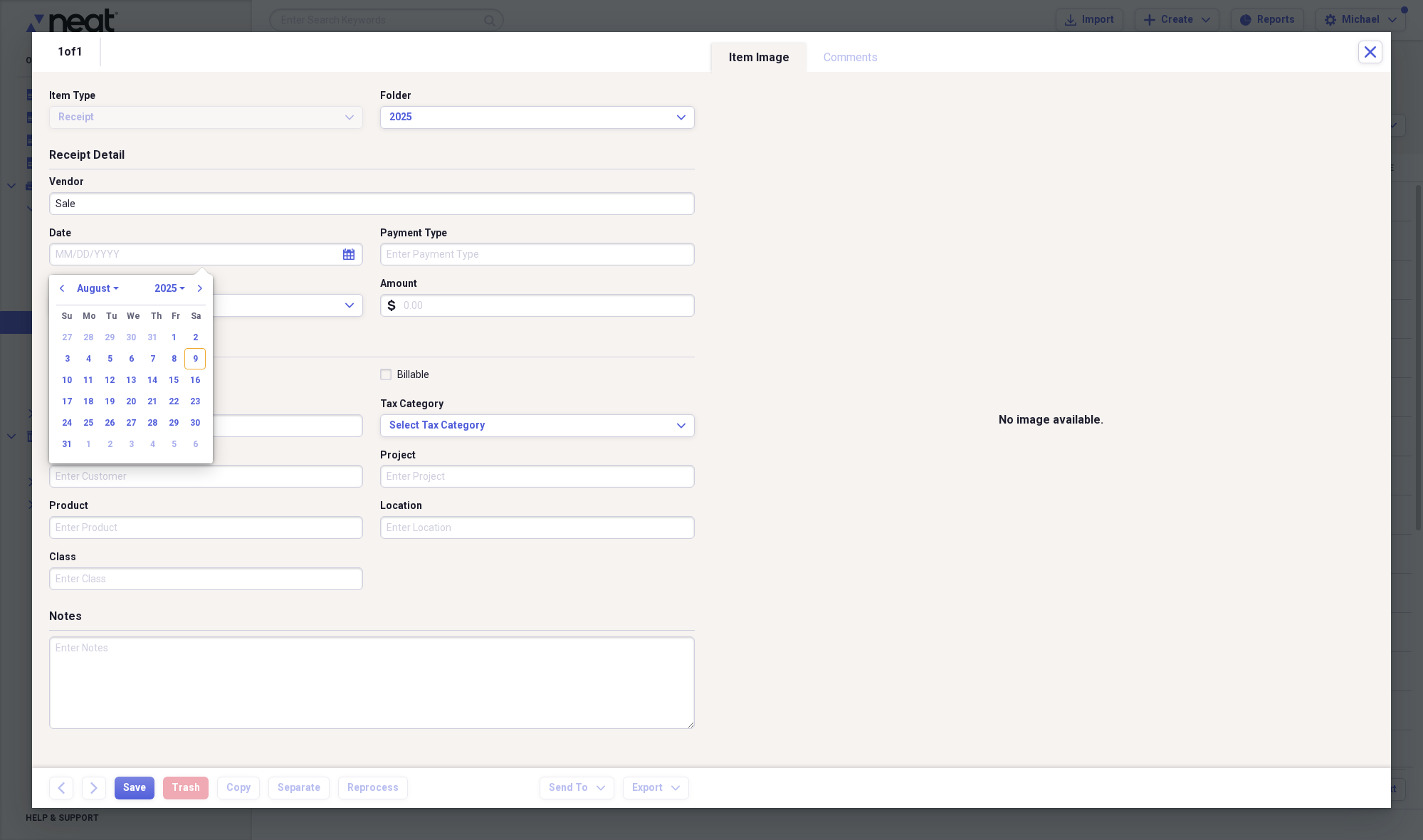 type on "08/09/2025" 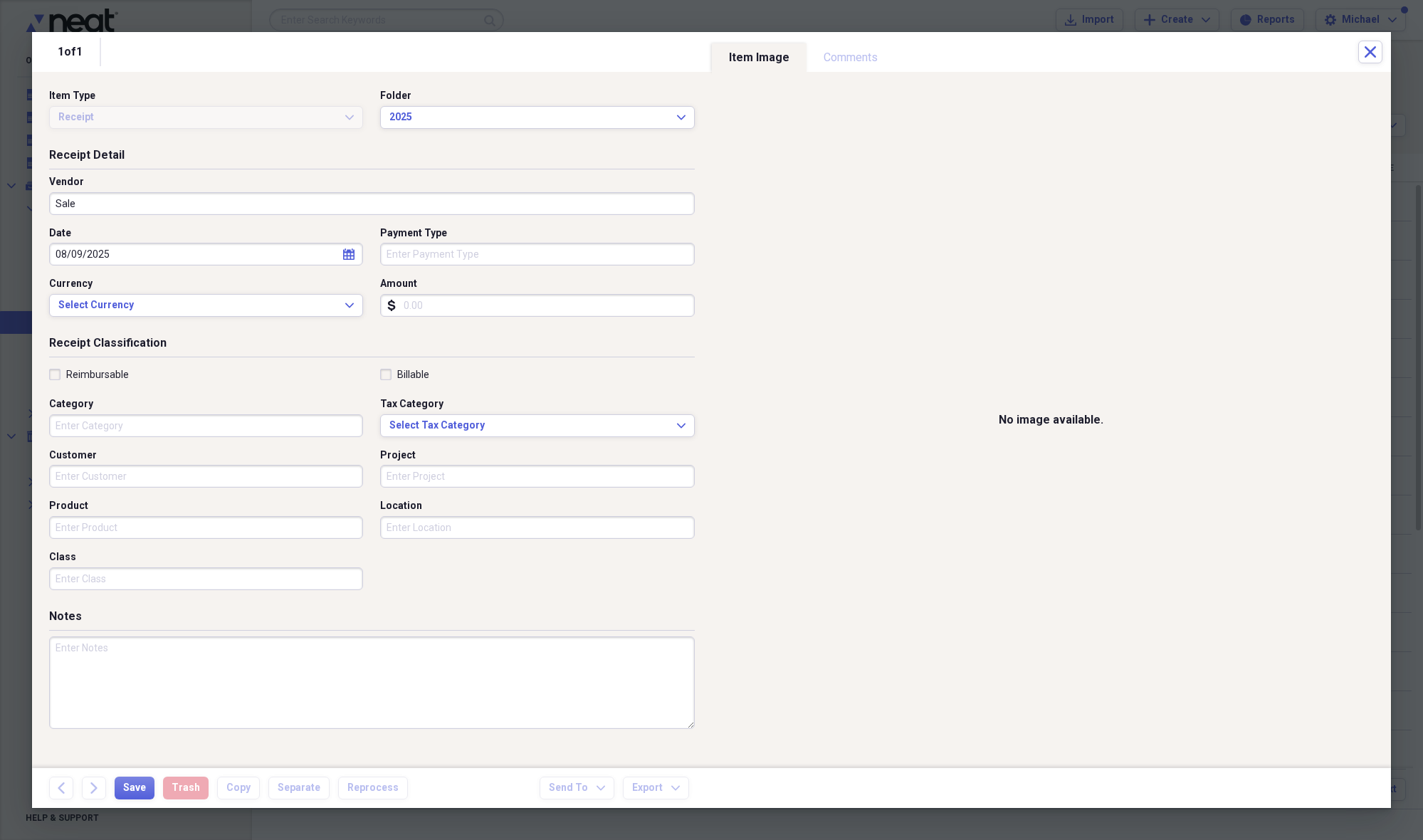 drag, startPoint x: 427, startPoint y: 253, endPoint x: 427, endPoint y: 263, distance: 10 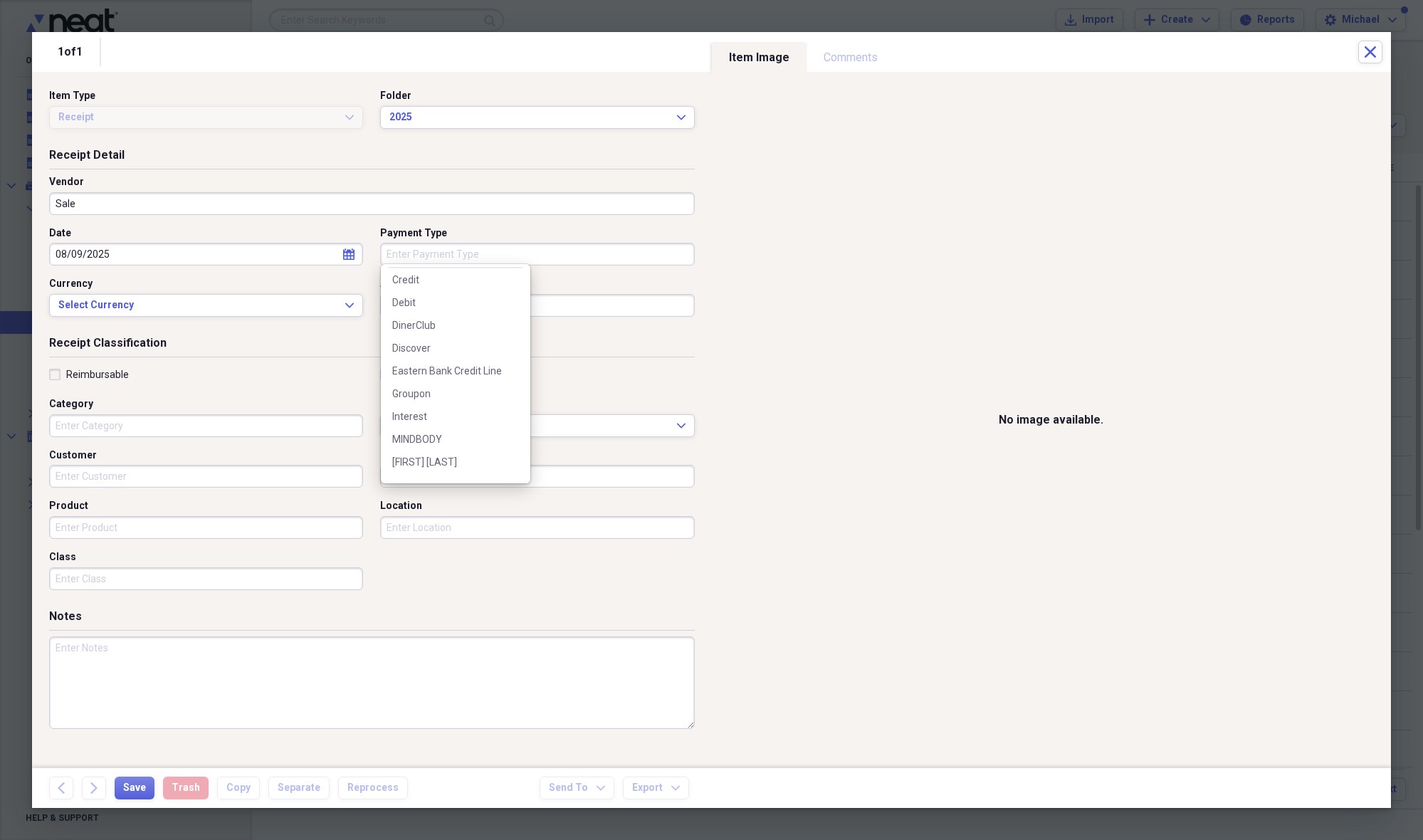 scroll, scrollTop: 142, scrollLeft: 0, axis: vertical 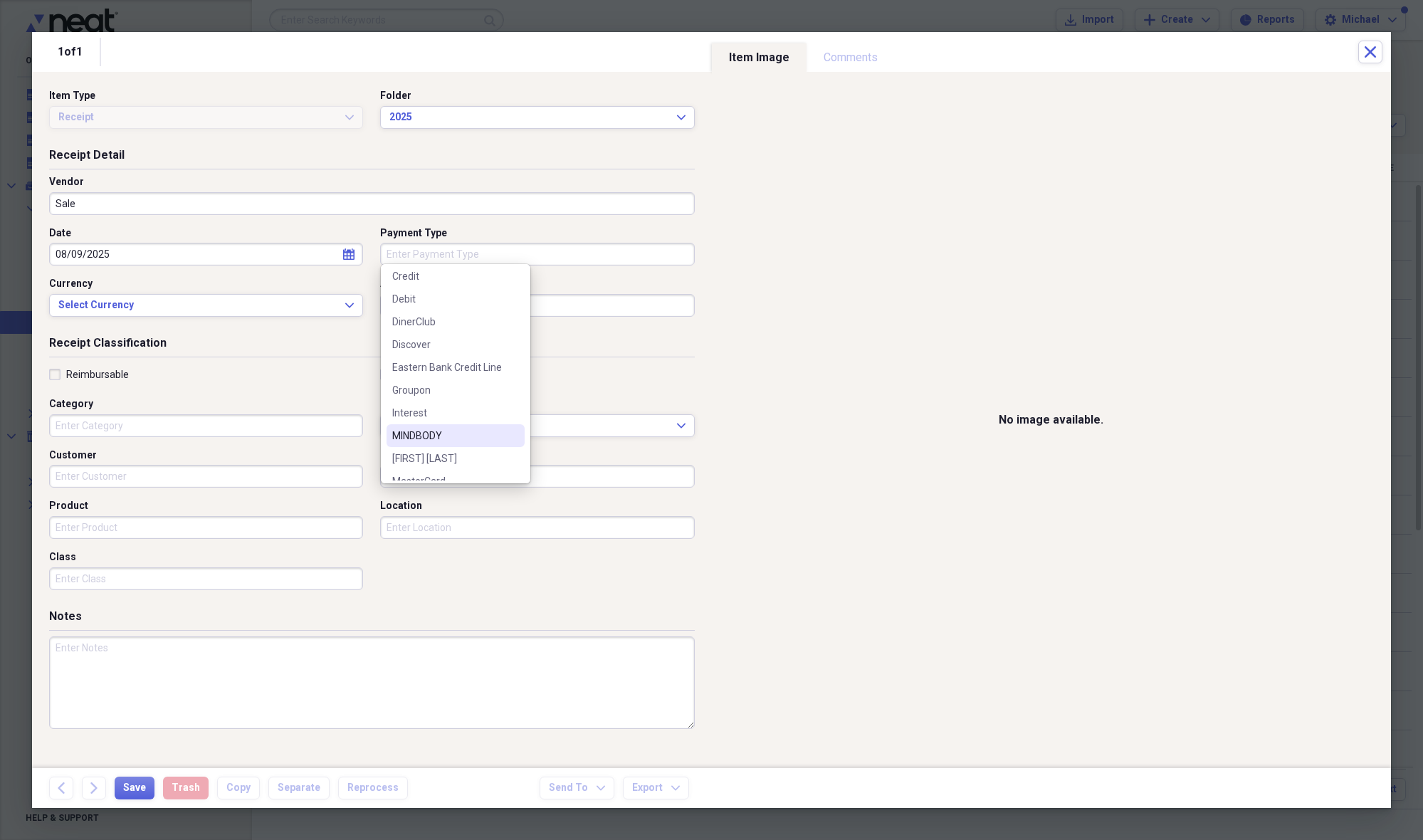 drag, startPoint x: 418, startPoint y: 433, endPoint x: 419, endPoint y: 409, distance: 24.02082 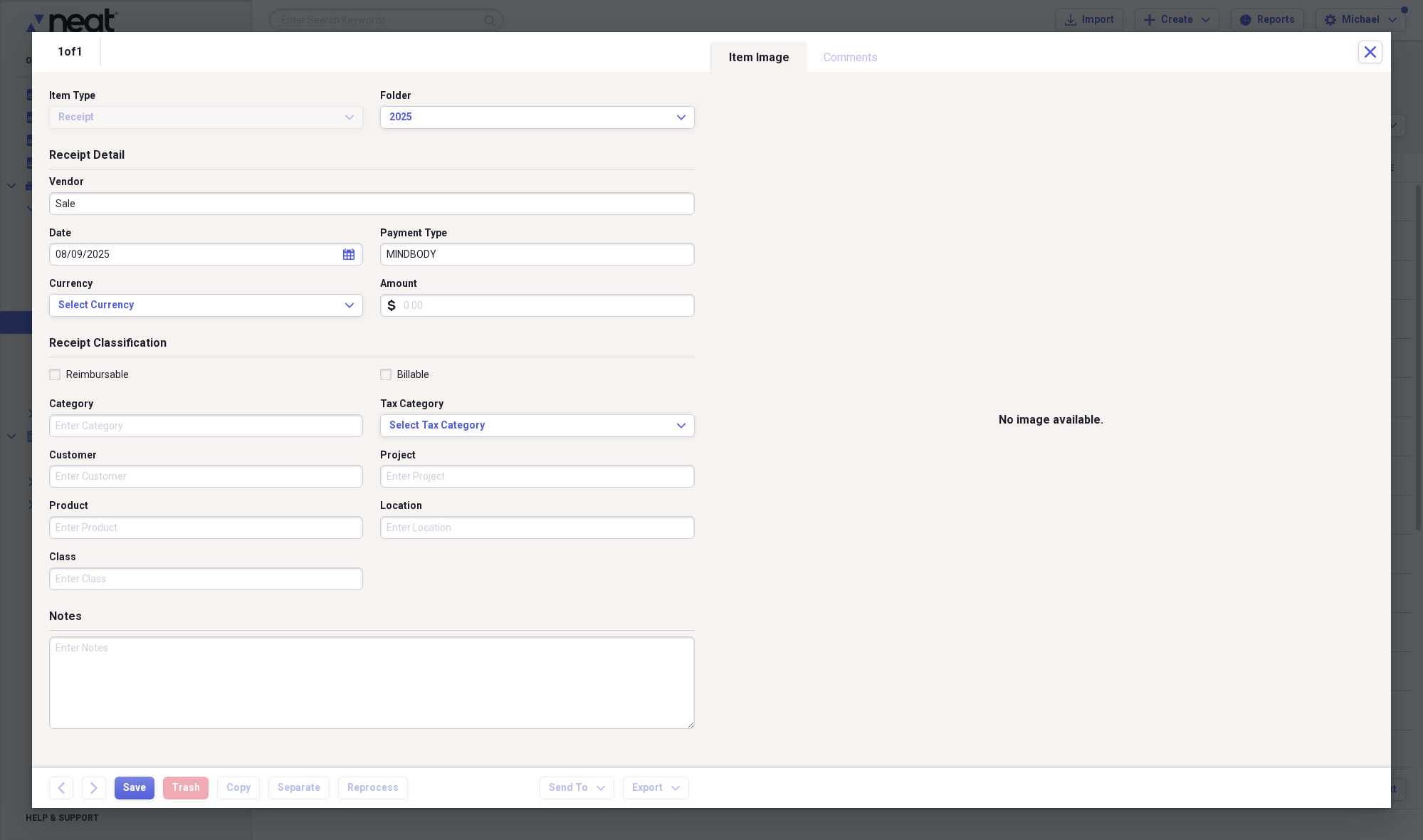 click on "Amount" at bounding box center (537, 305) 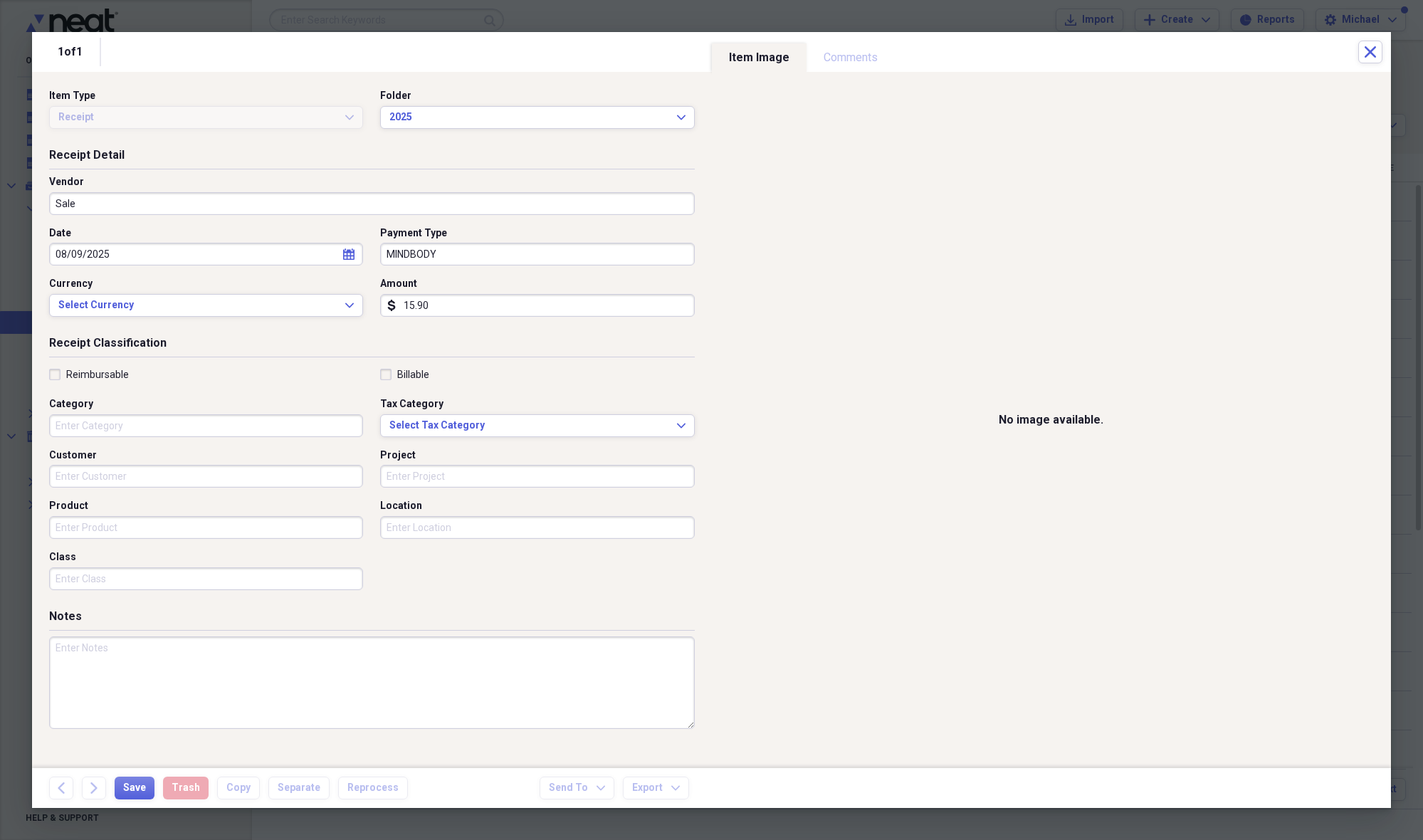 type on "159.00" 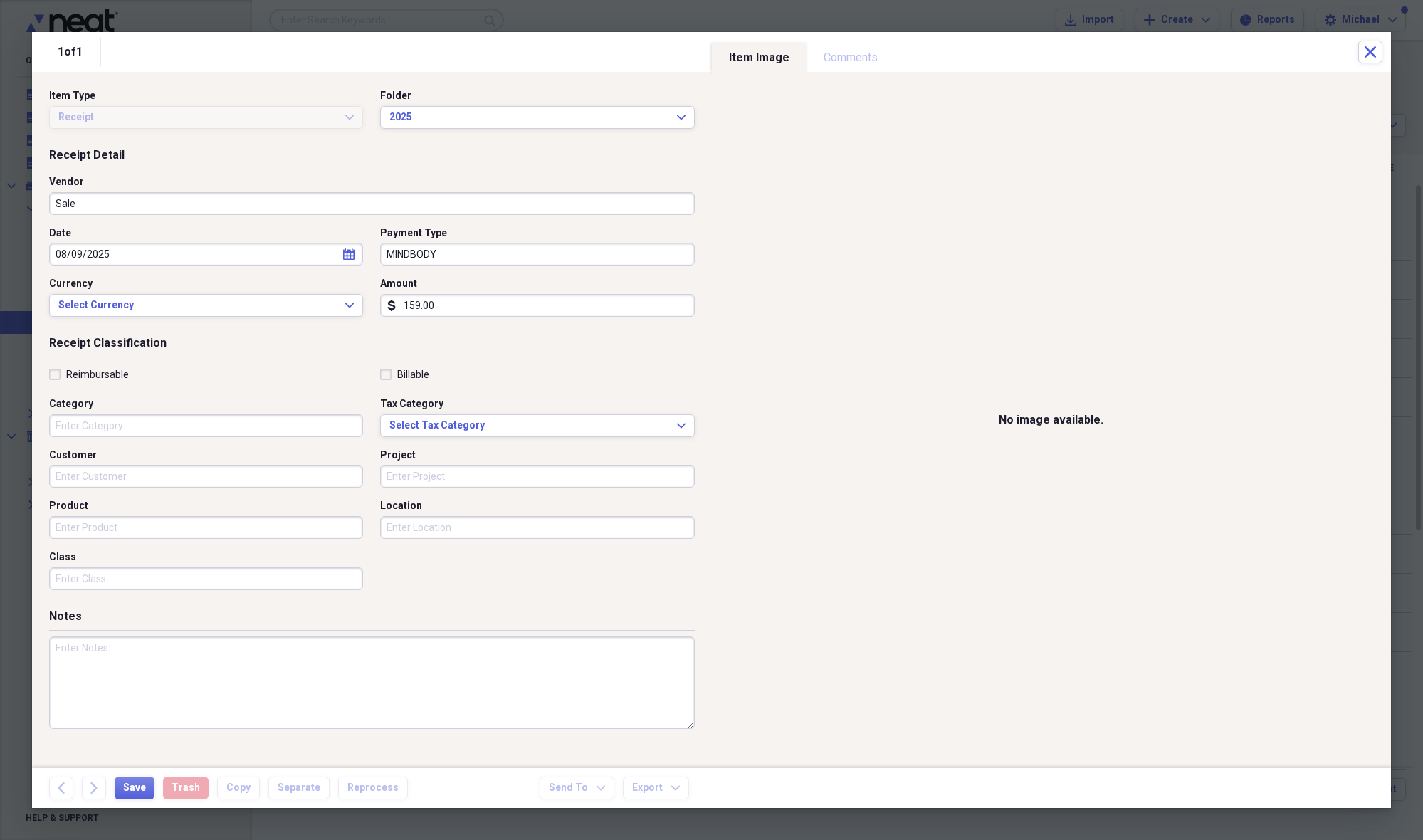 click on "Category" at bounding box center (206, 426) 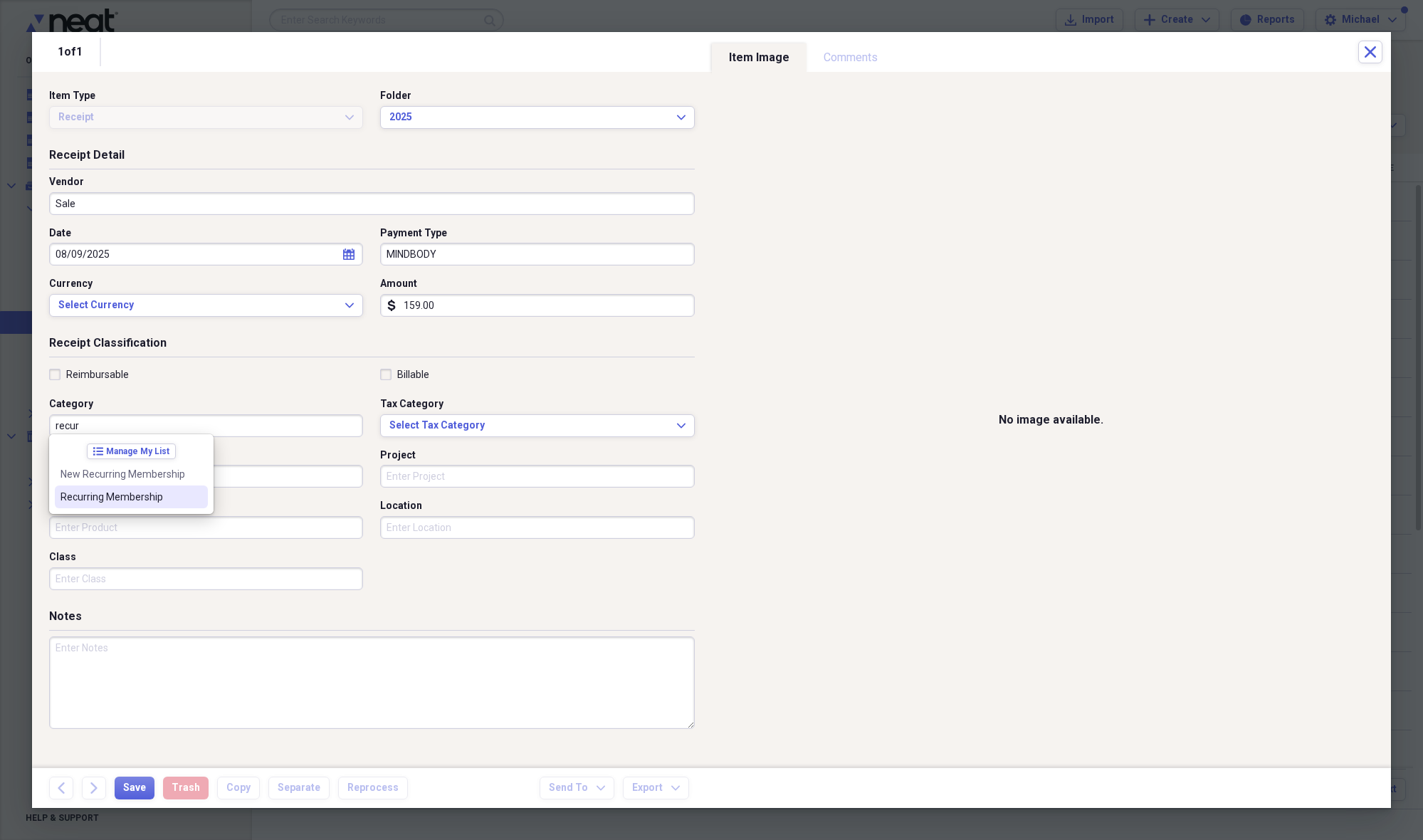 click on "Recurring Membership" at bounding box center [122, 497] 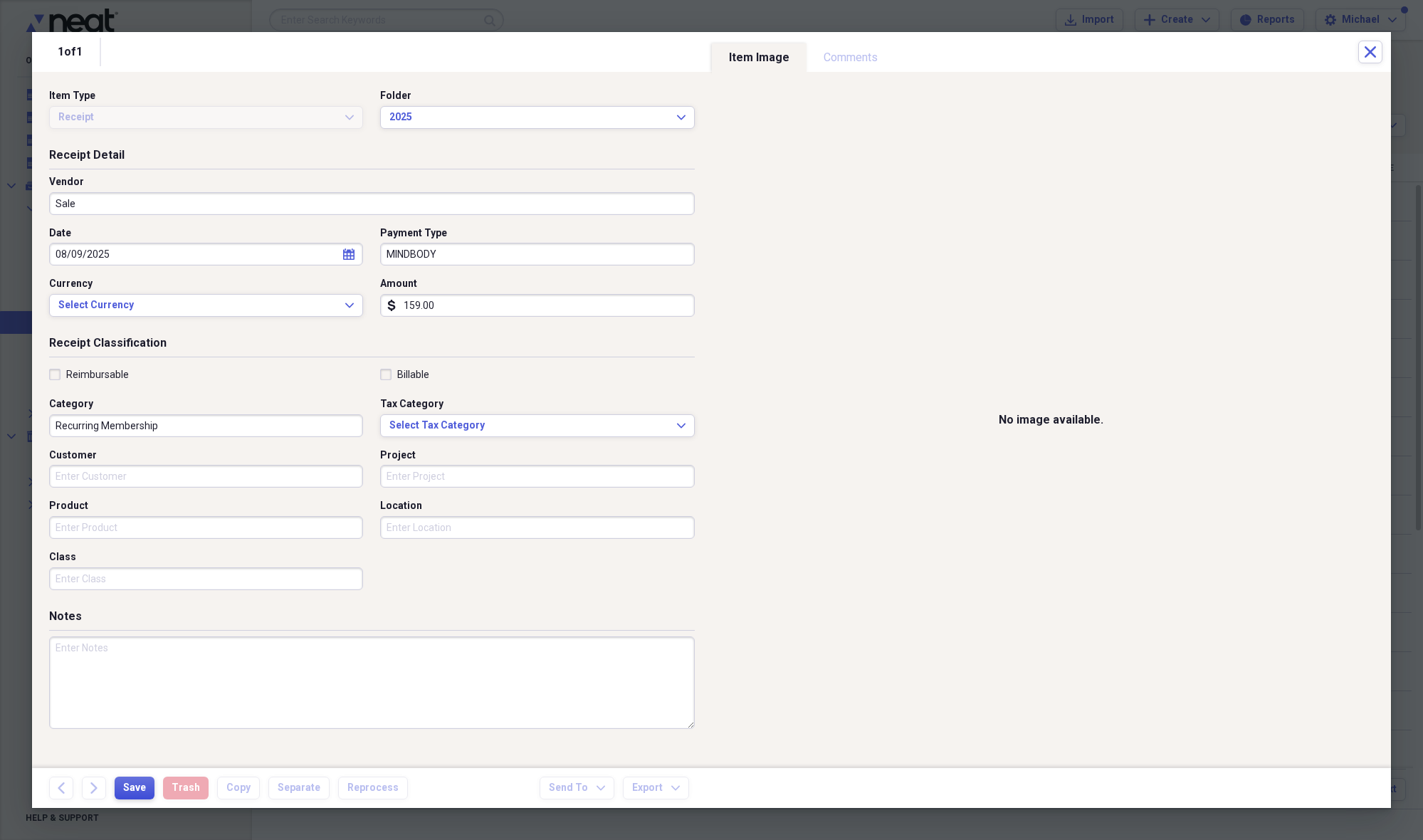 click on "Save" at bounding box center (135, 788) 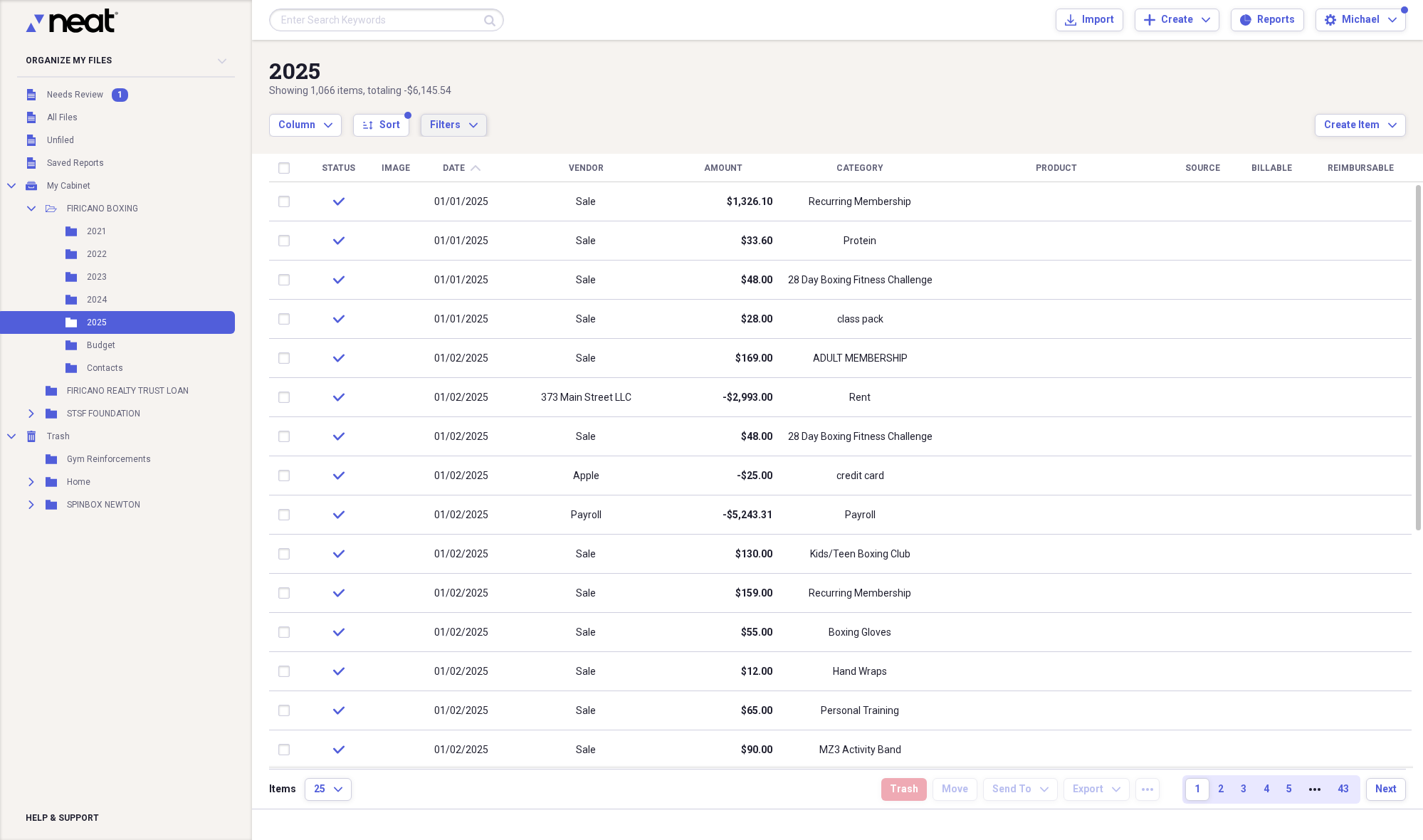 click on "Filters  Expand" at bounding box center (453, 125) 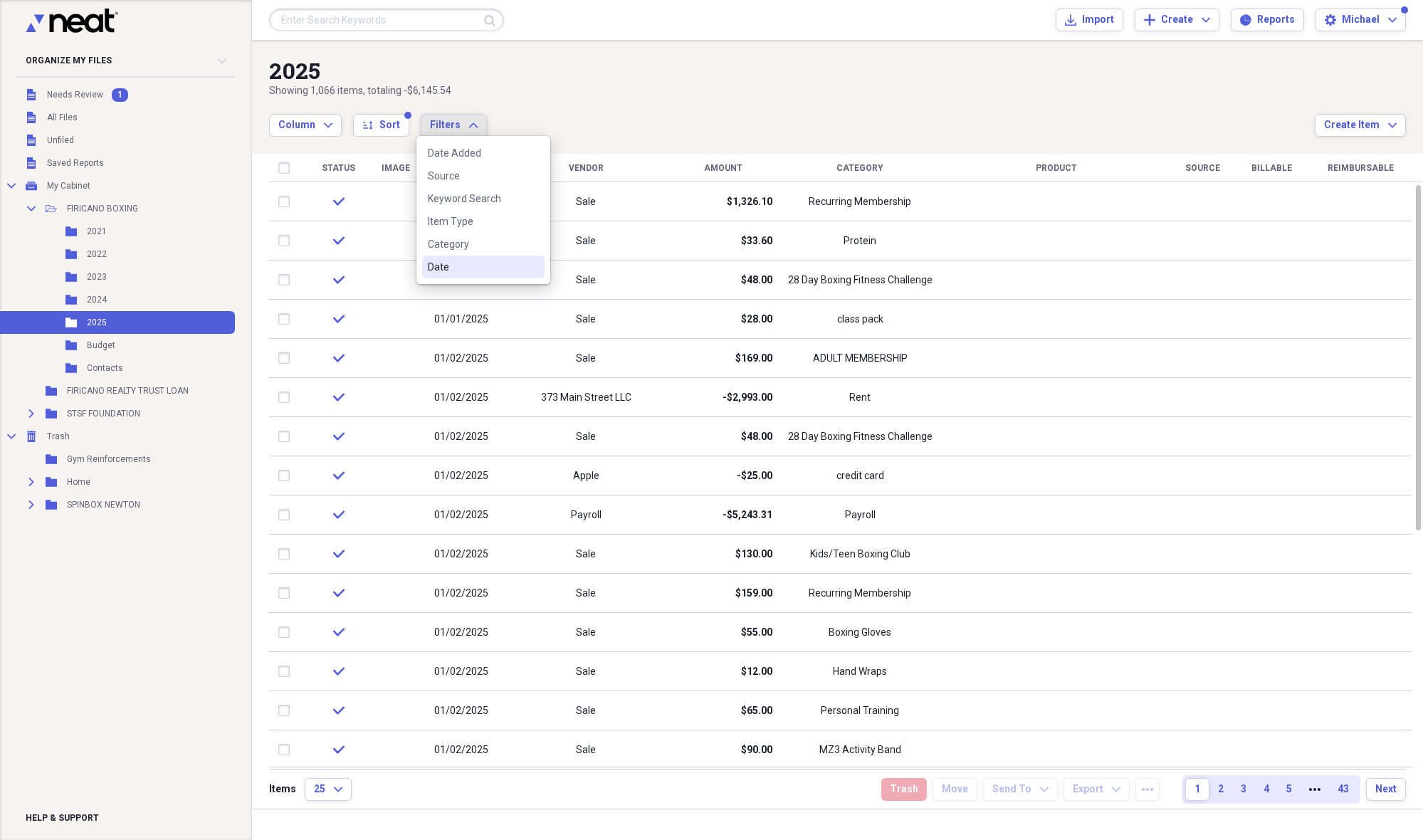 click on "Date" at bounding box center (475, 267) 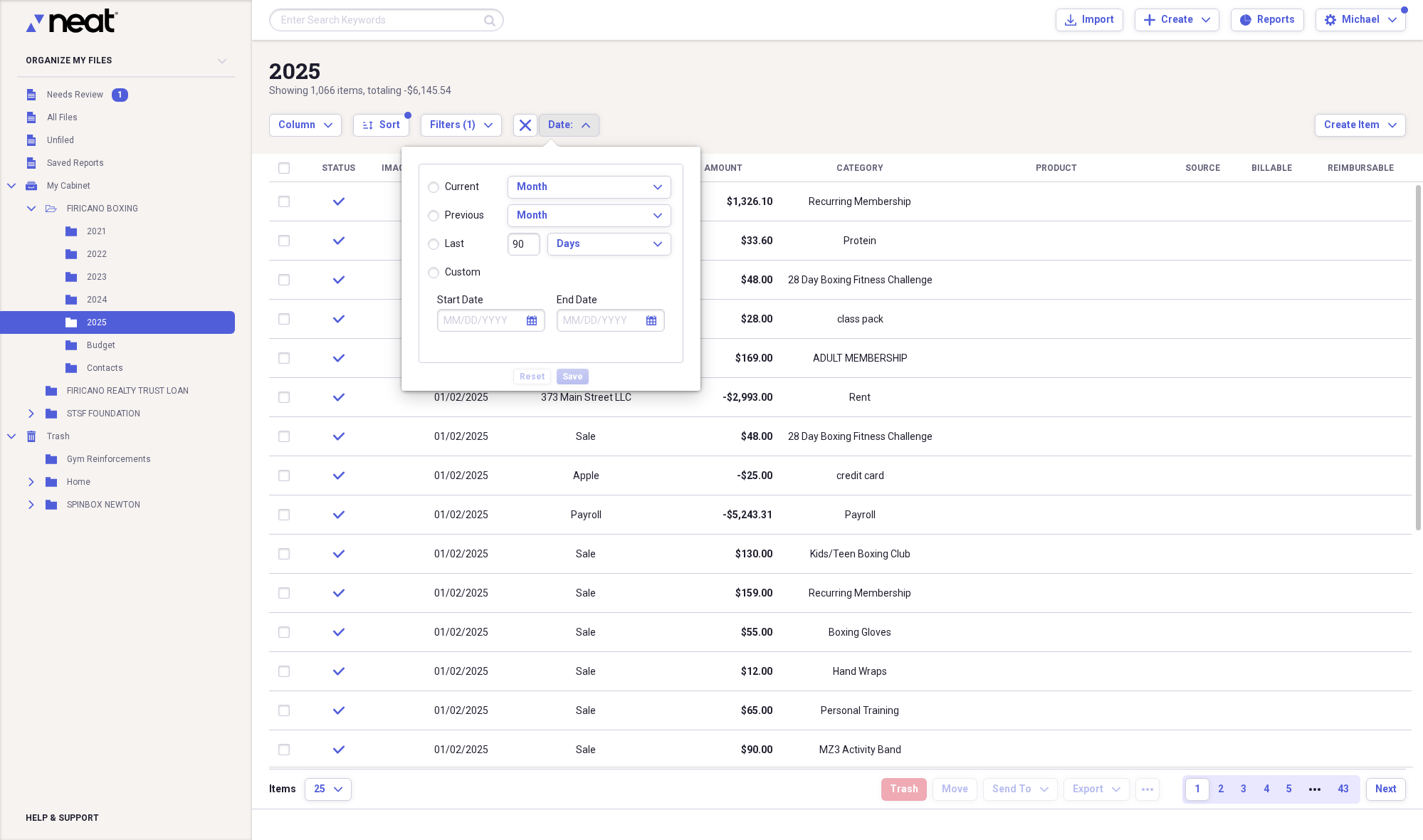 click on "calendar Calendar" at bounding box center (532, 320) 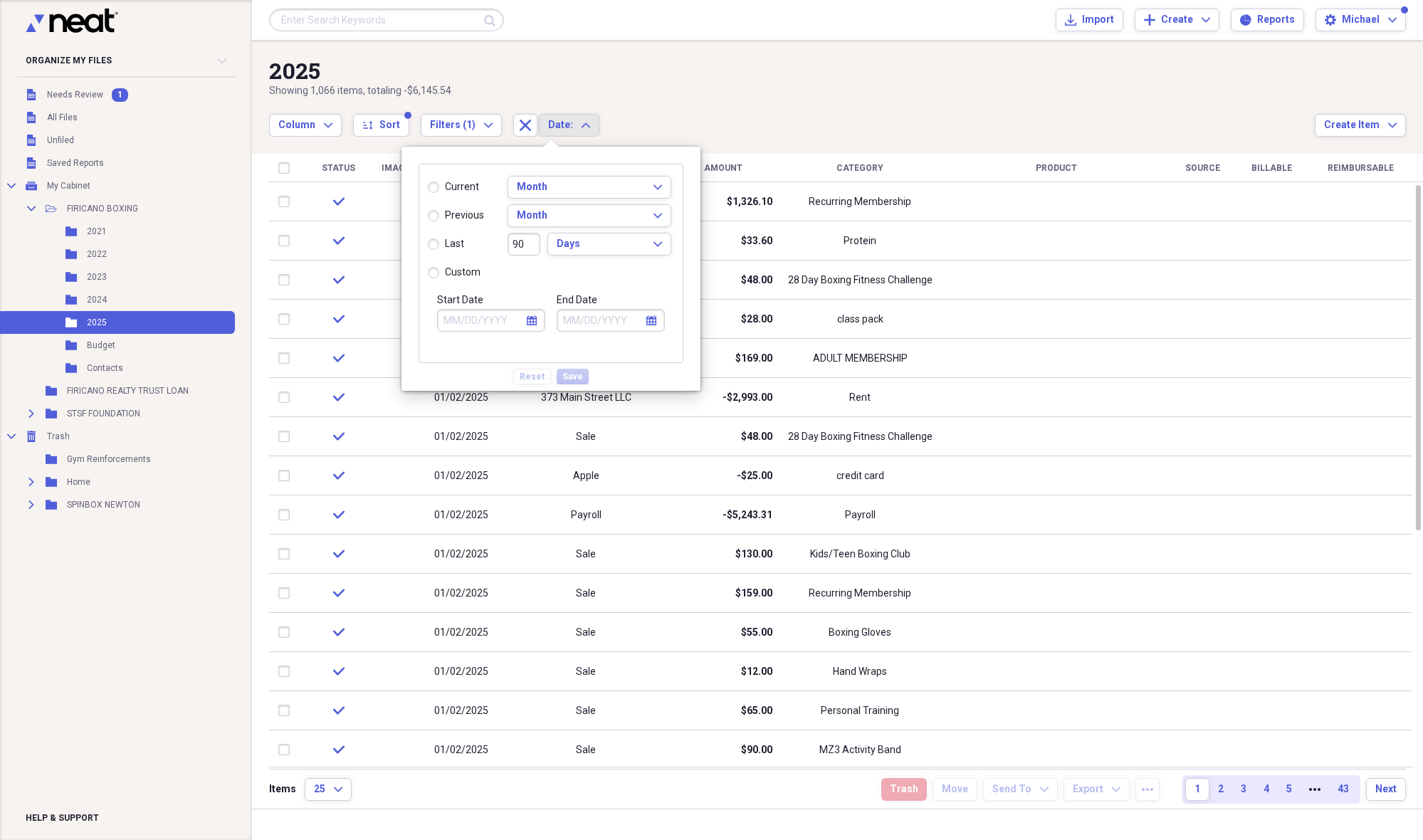 select on "7" 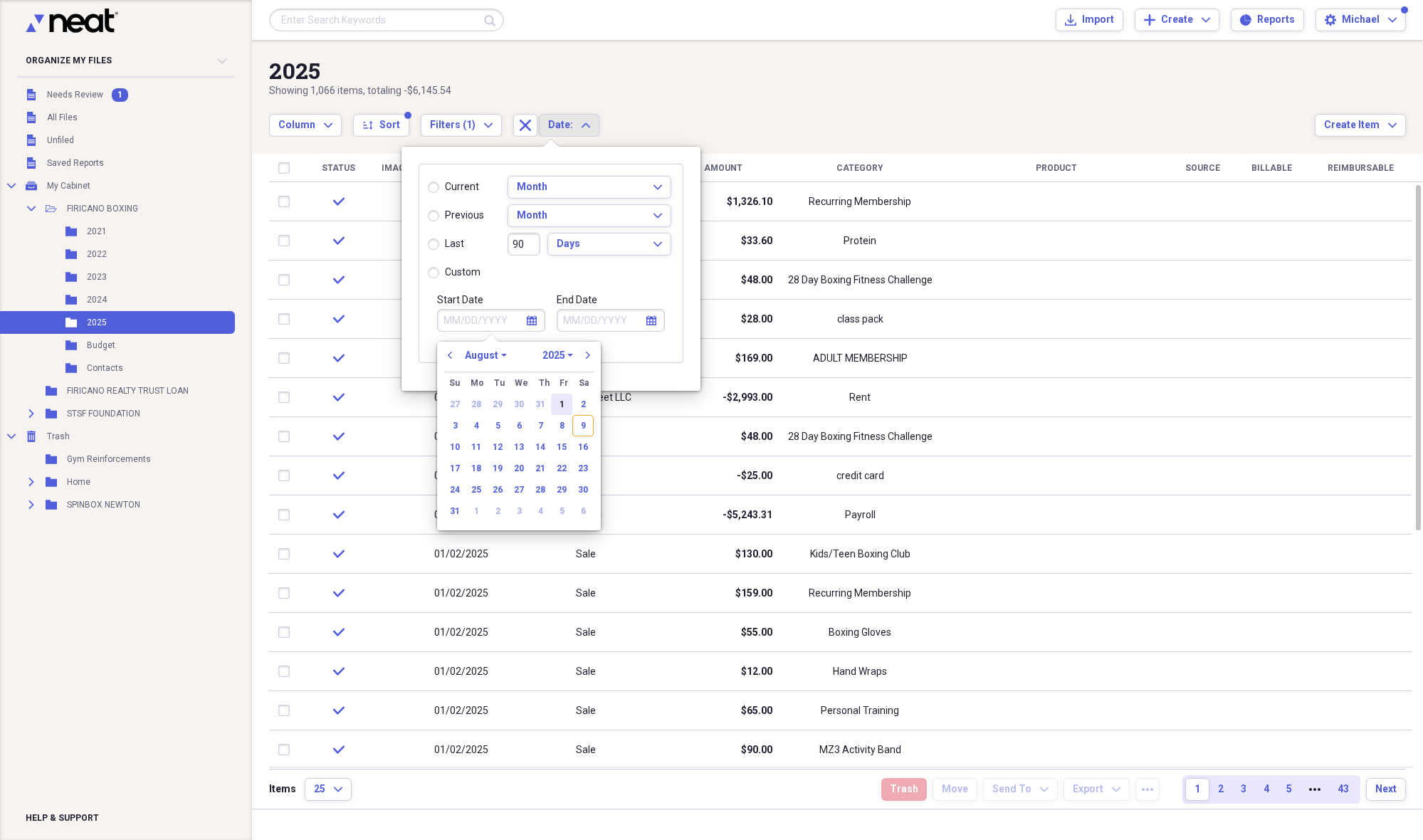 click on "1" at bounding box center (562, 404) 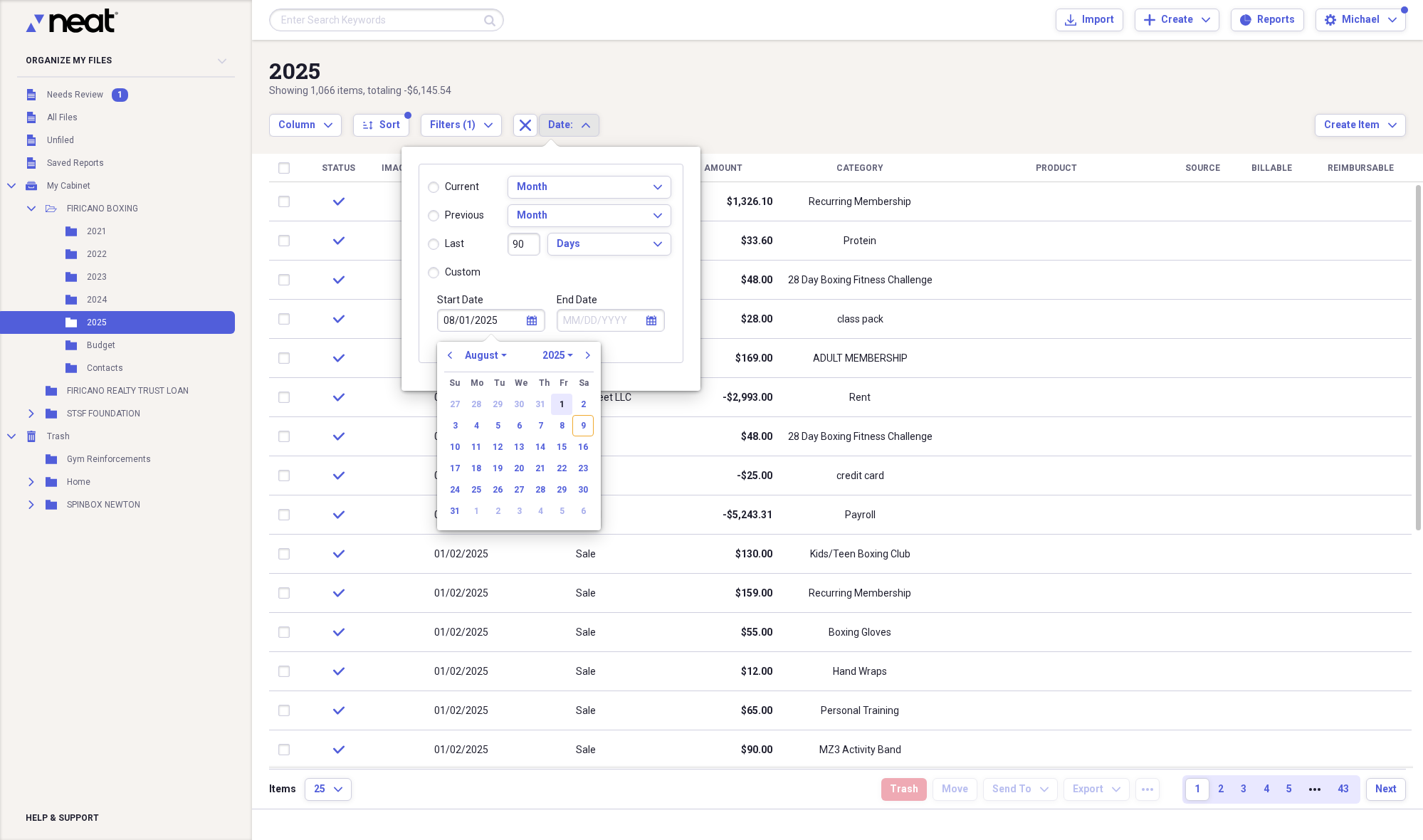 radio on "true" 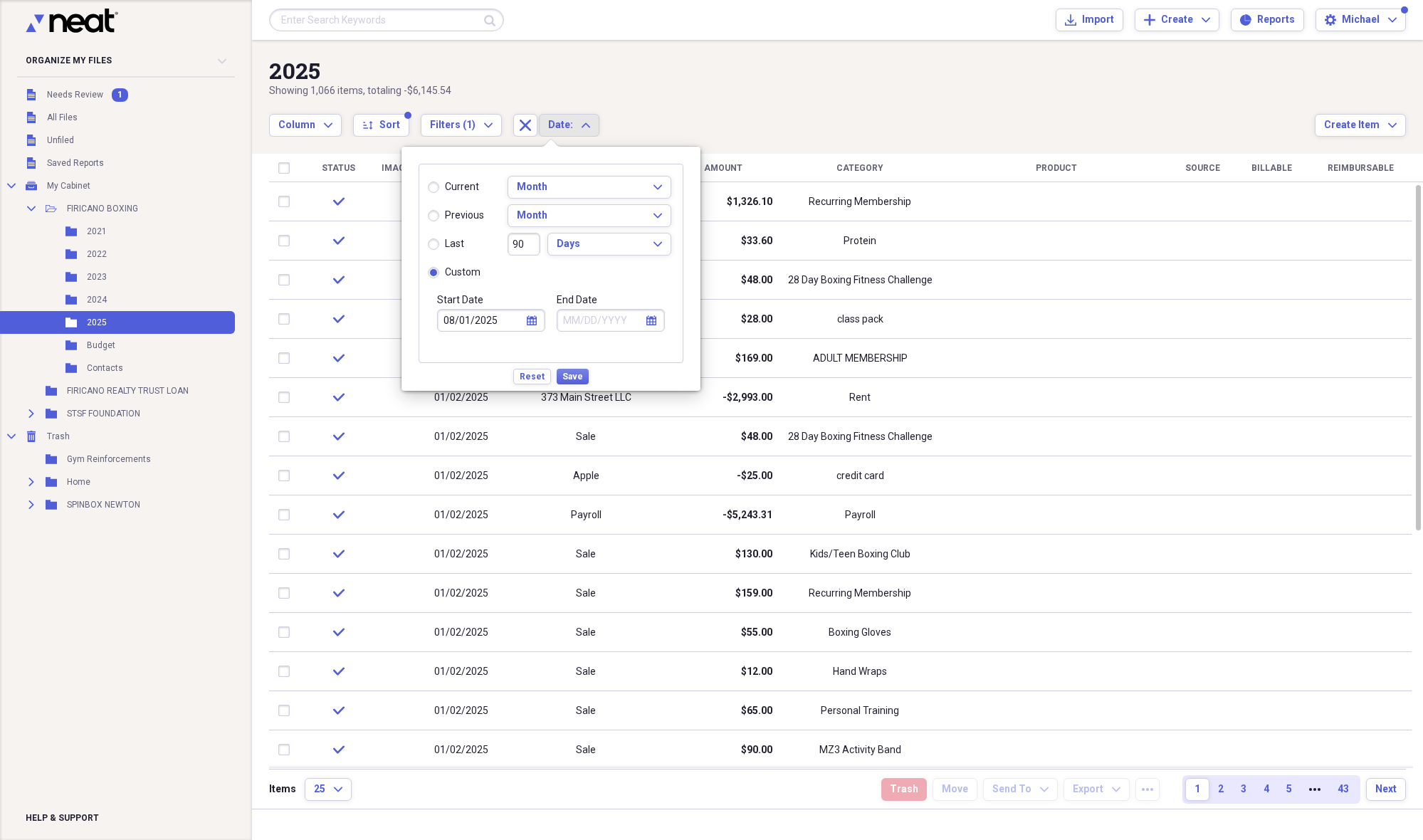 click 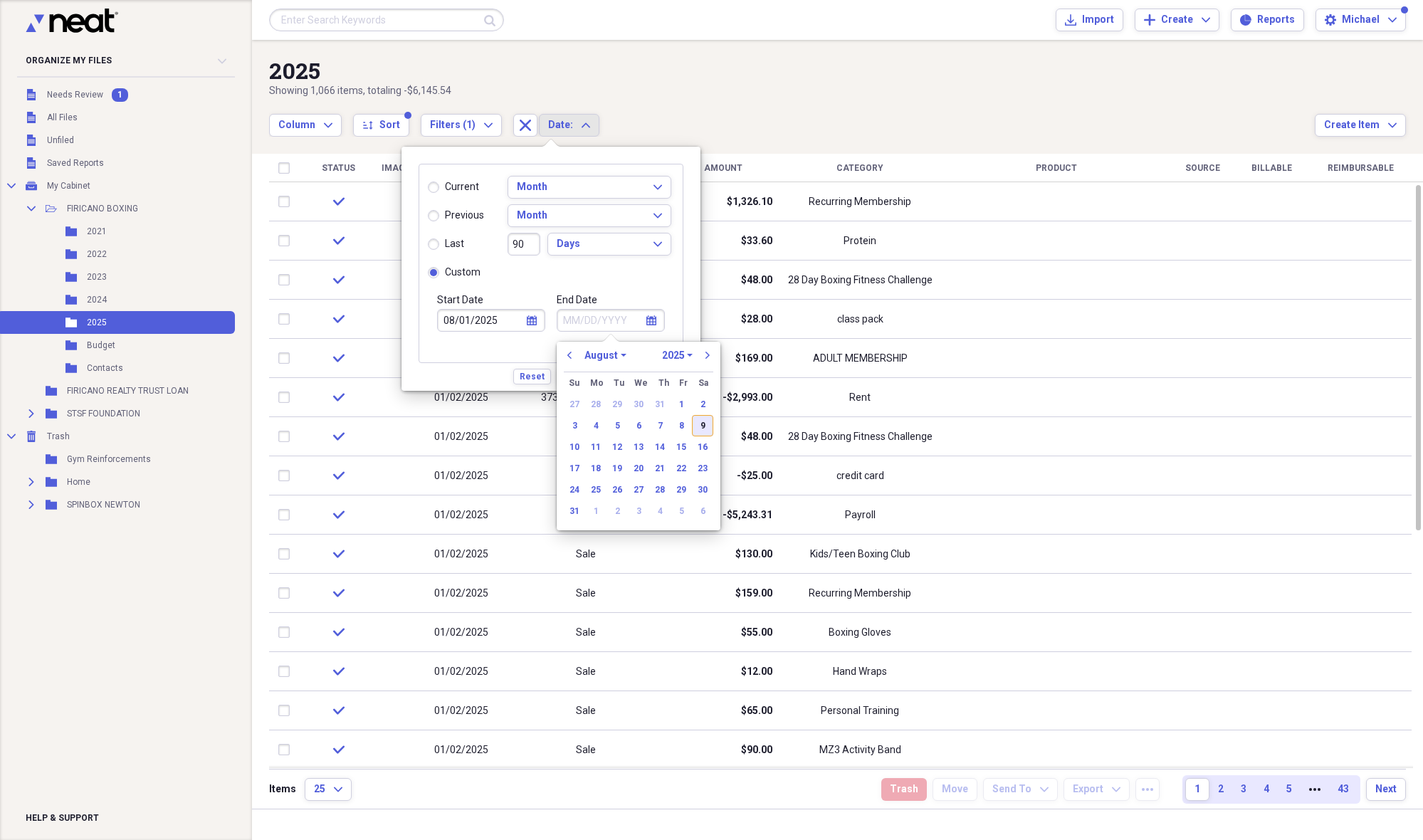 click on "9" at bounding box center (703, 426) 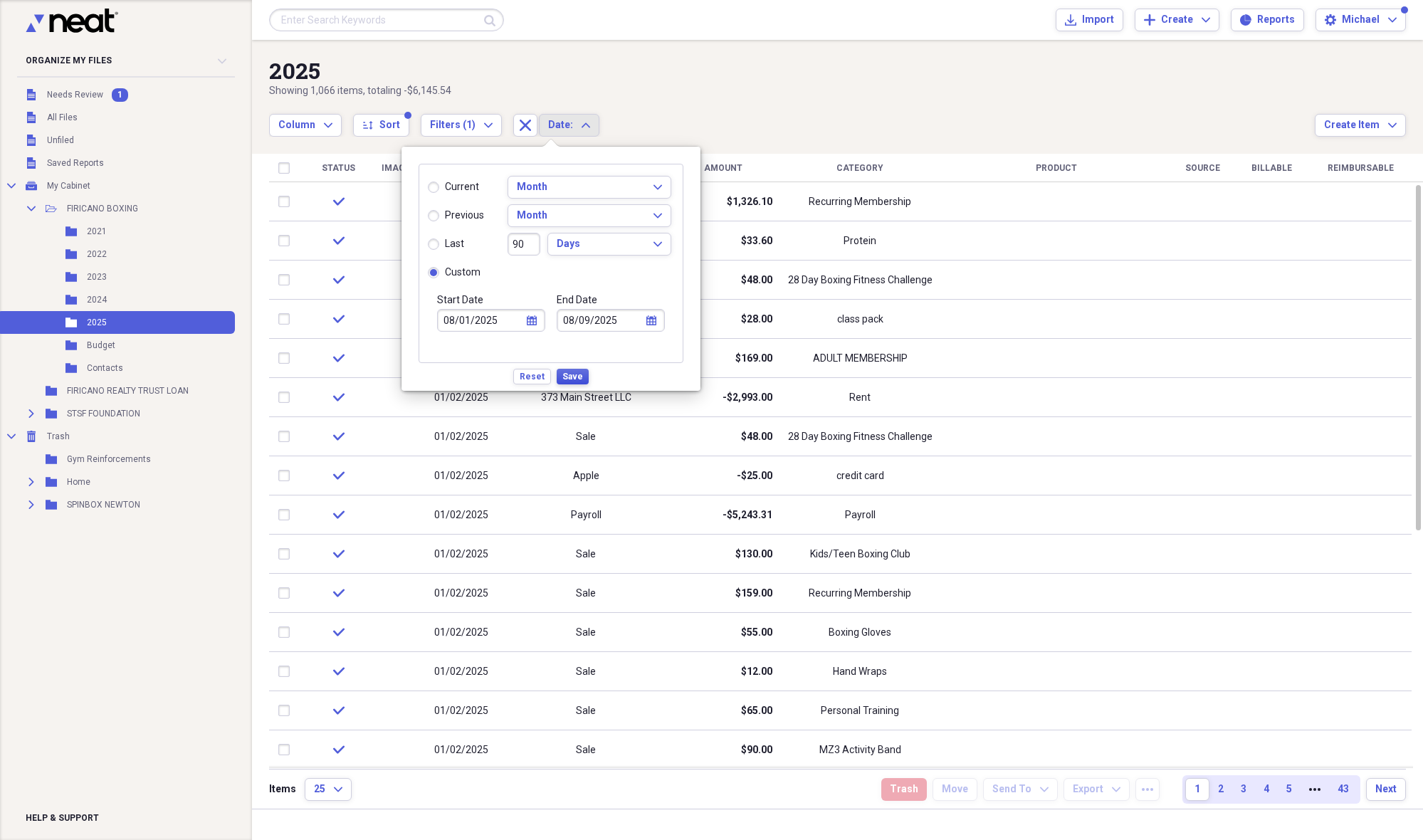 click on "Save" at bounding box center (572, 377) 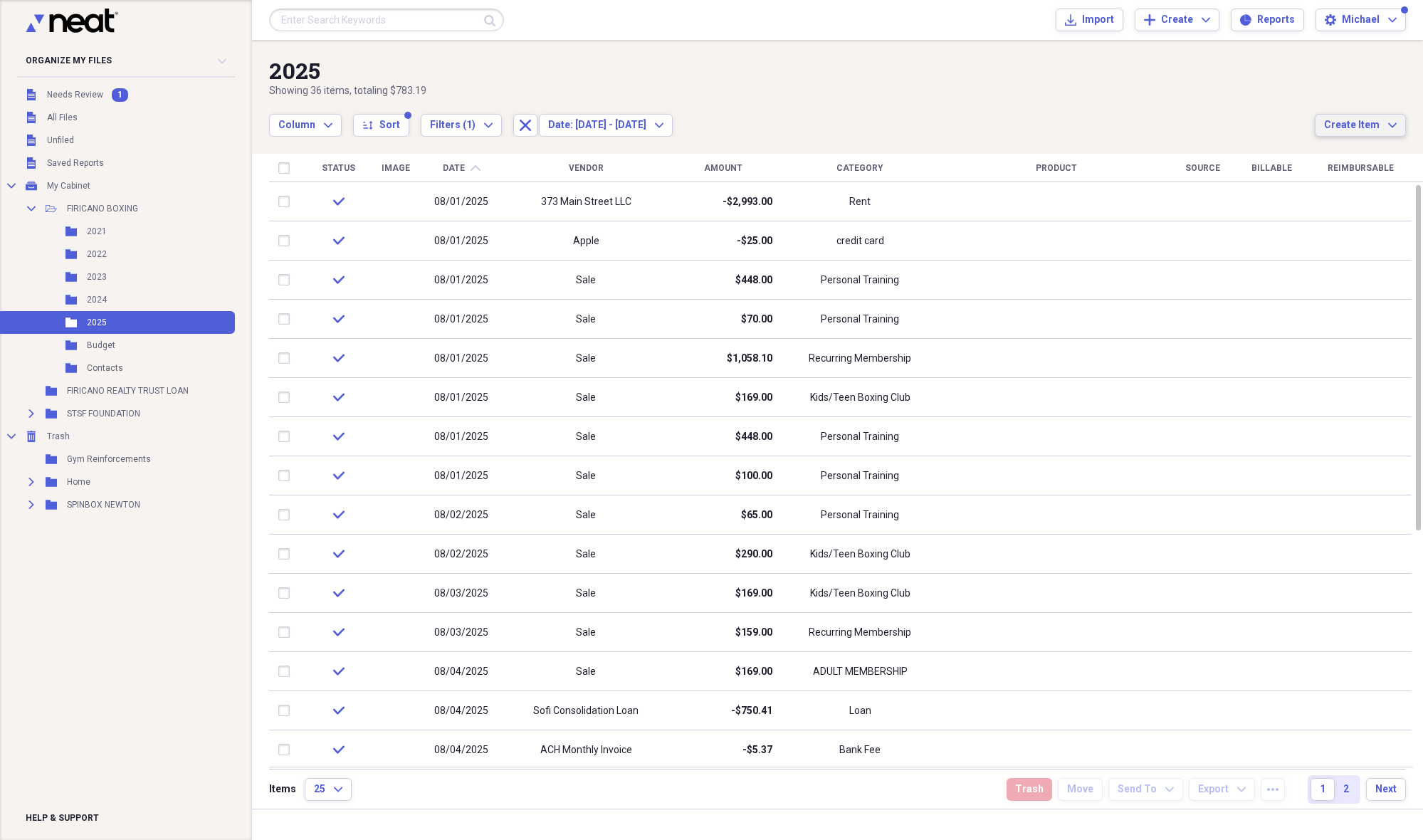 click on "Create Item Expand" at bounding box center [1360, 125] 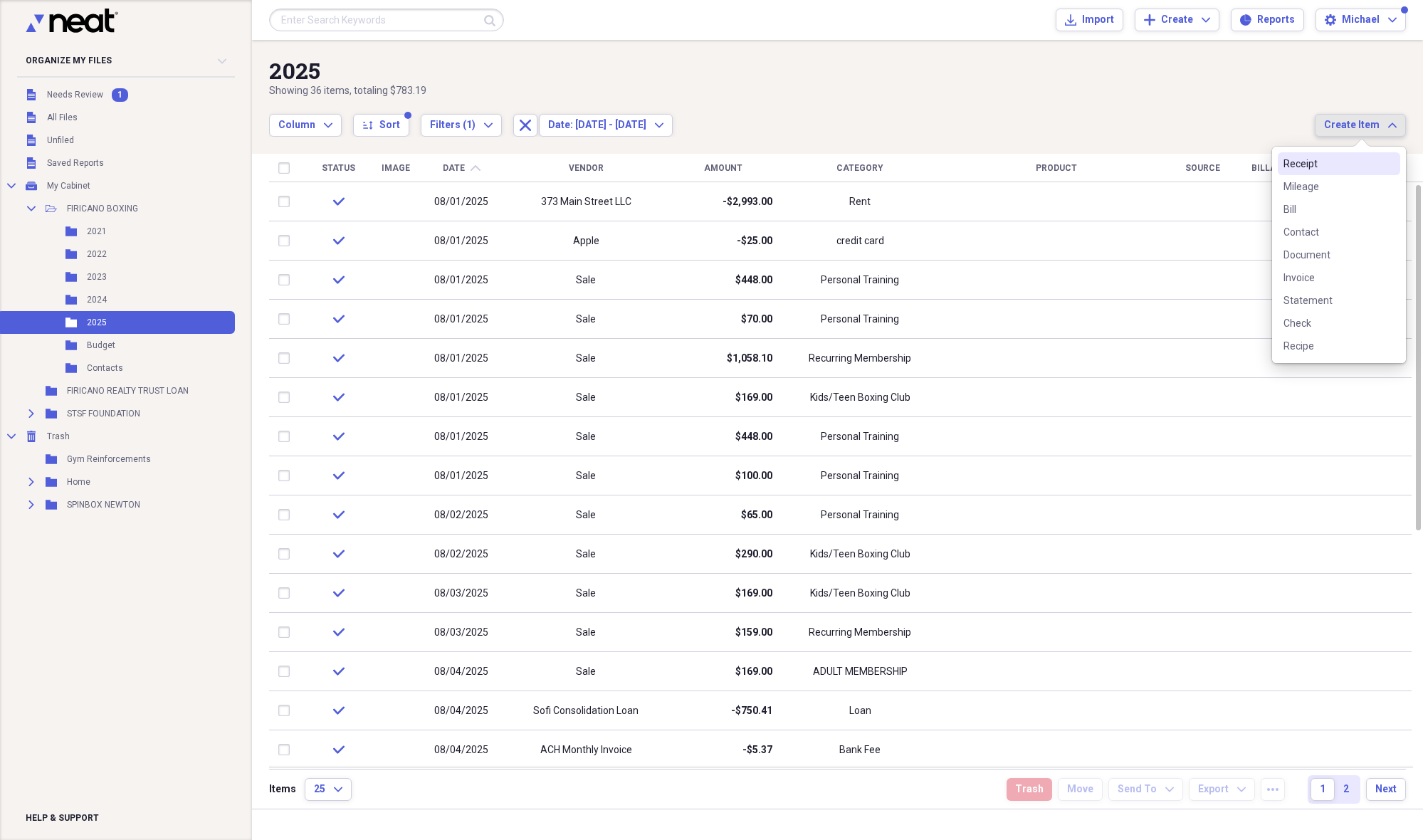 click on "Receipt" at bounding box center [1330, 164] 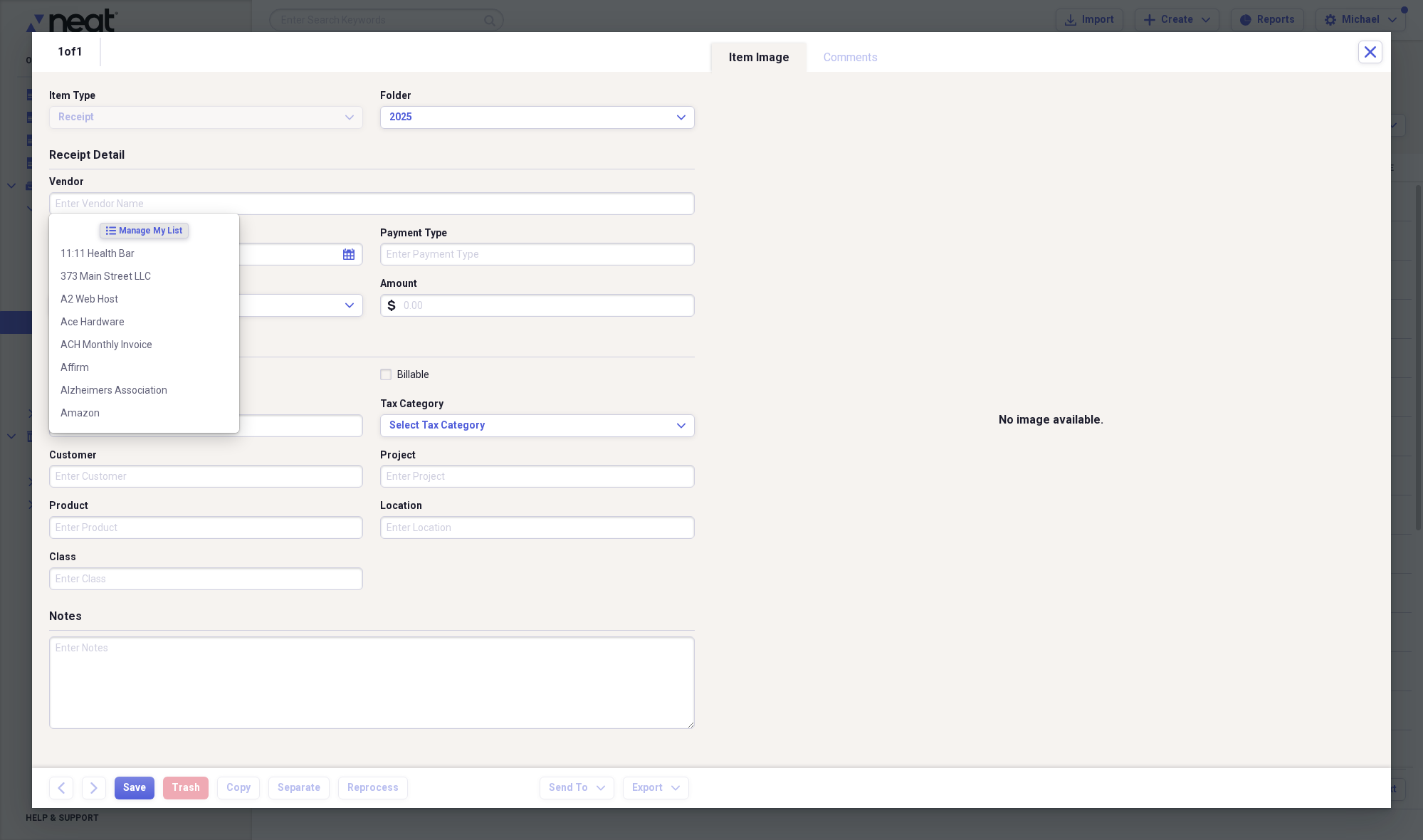 drag, startPoint x: 240, startPoint y: 203, endPoint x: 389, endPoint y: 132, distance: 165.0515 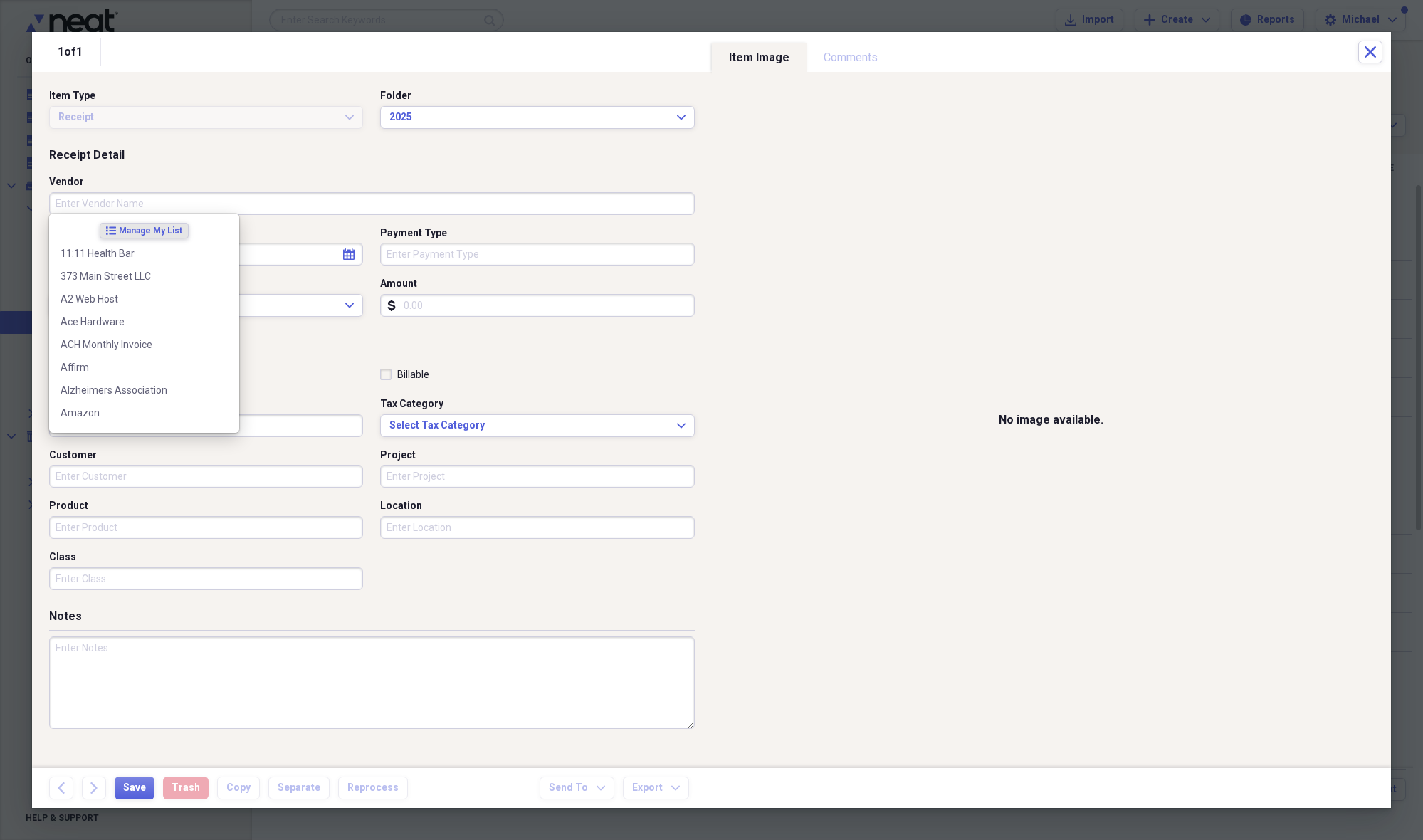 click on "Vendor" at bounding box center (372, 204) 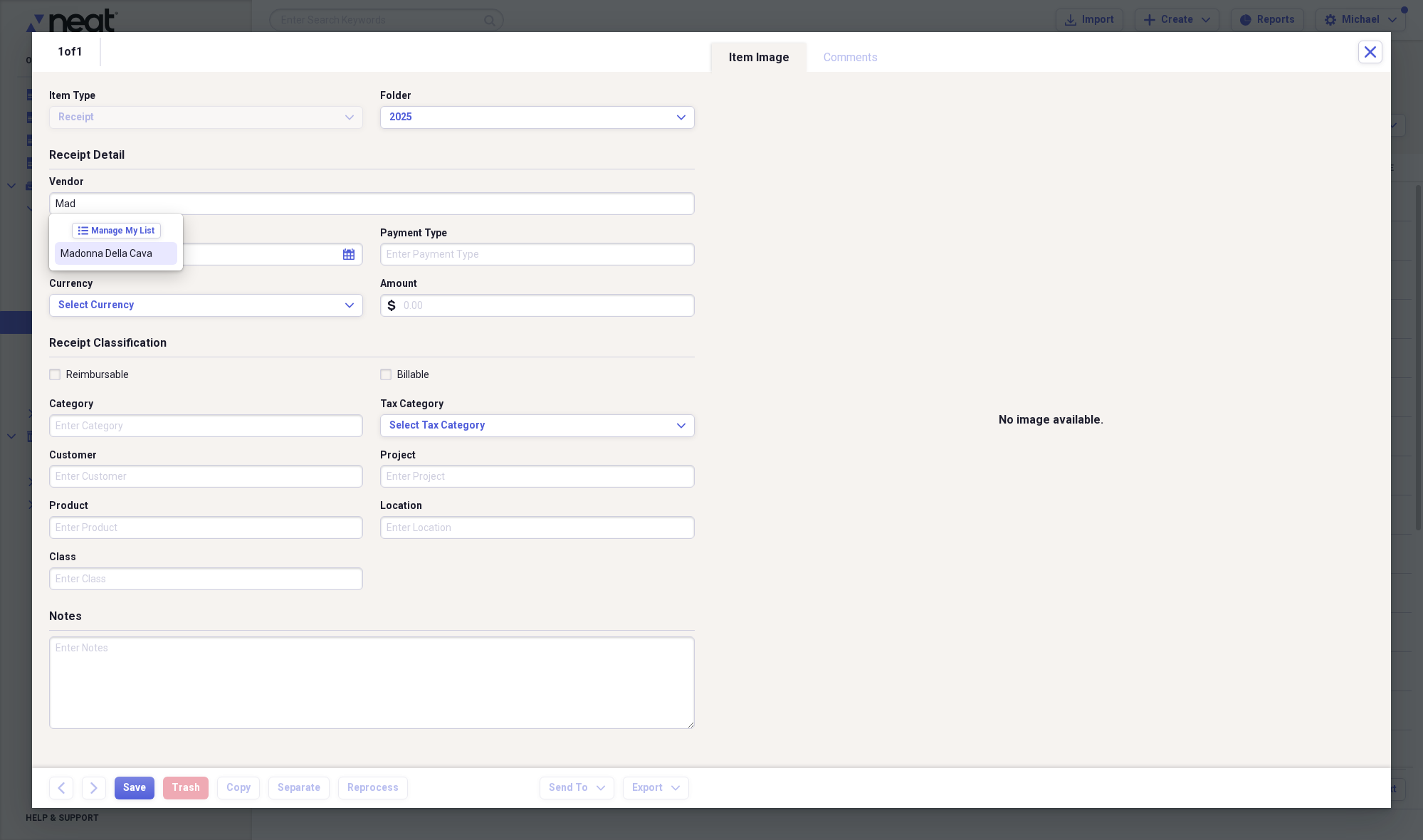 click on "Madonna Della Cava" at bounding box center [116, 253] 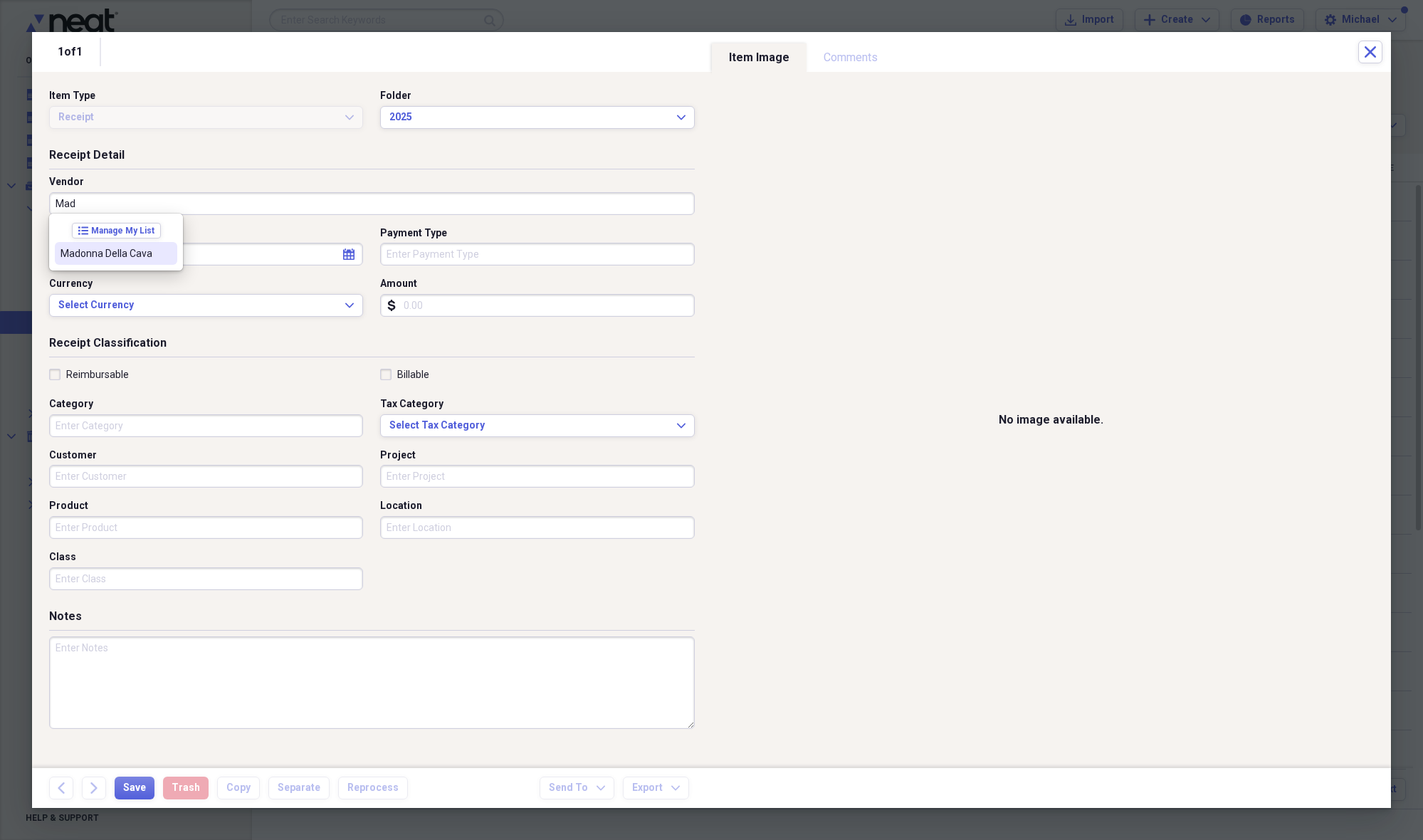 type on "Madonna Della Cava" 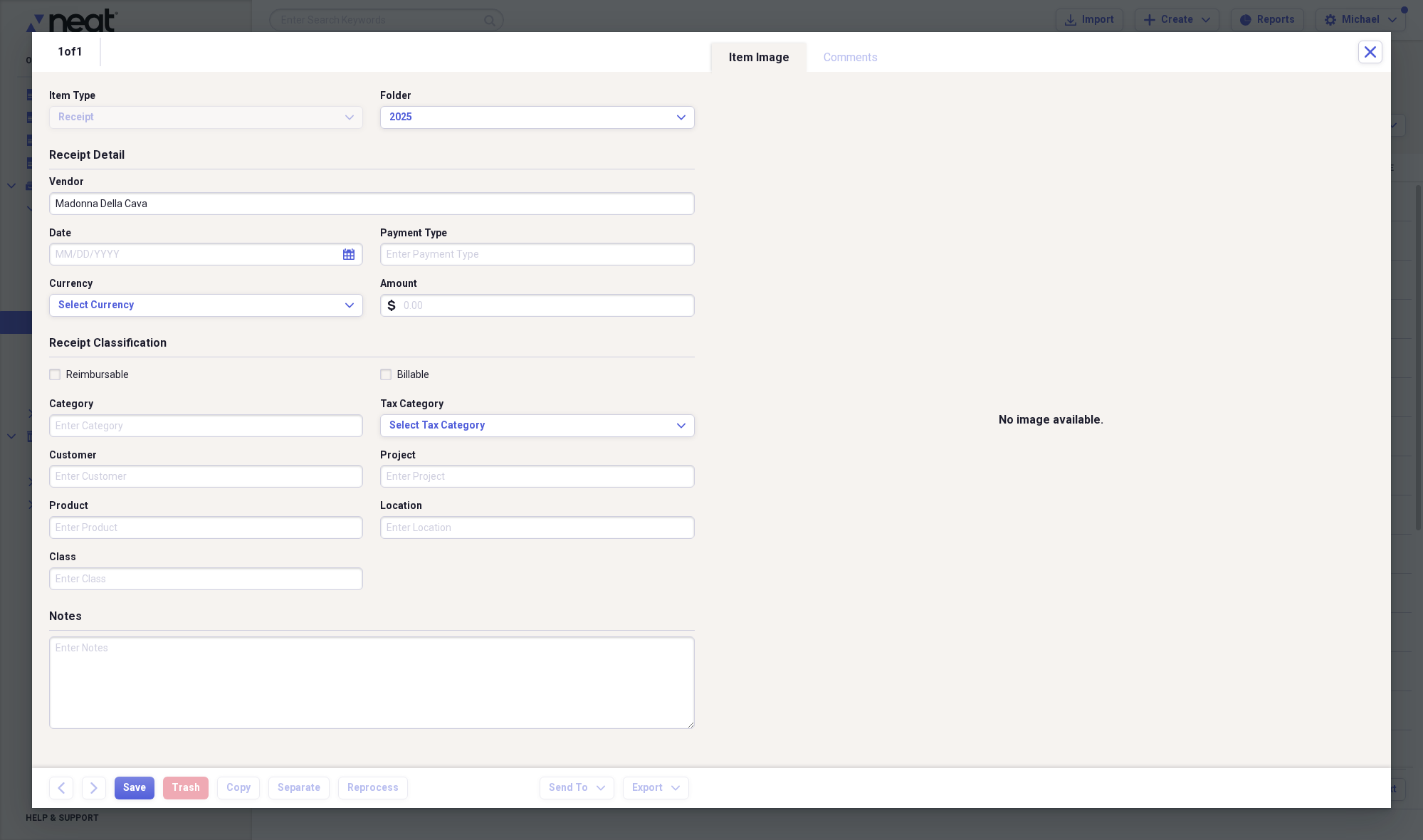 click on "Date" at bounding box center [206, 254] 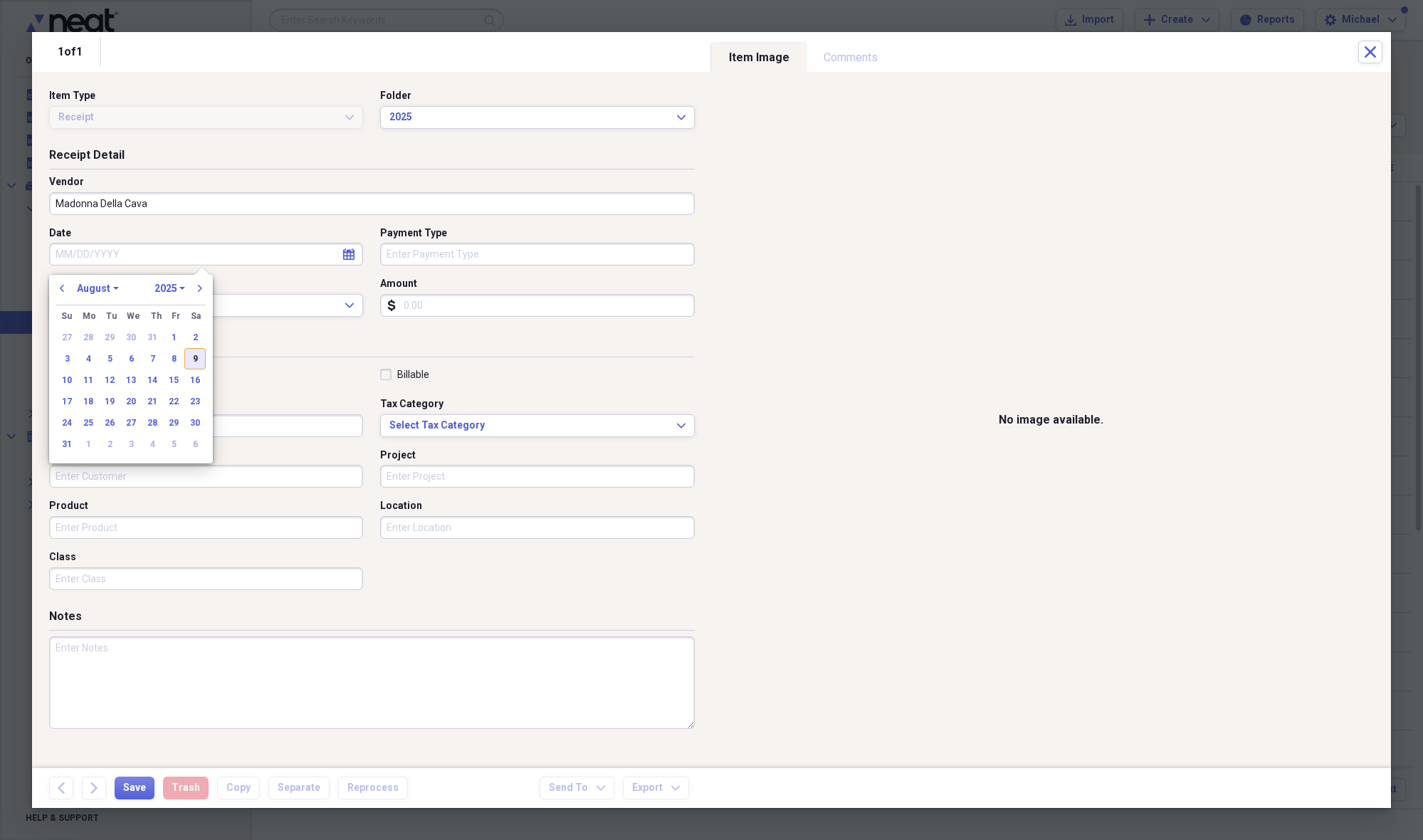 click on "9" at bounding box center (195, 359) 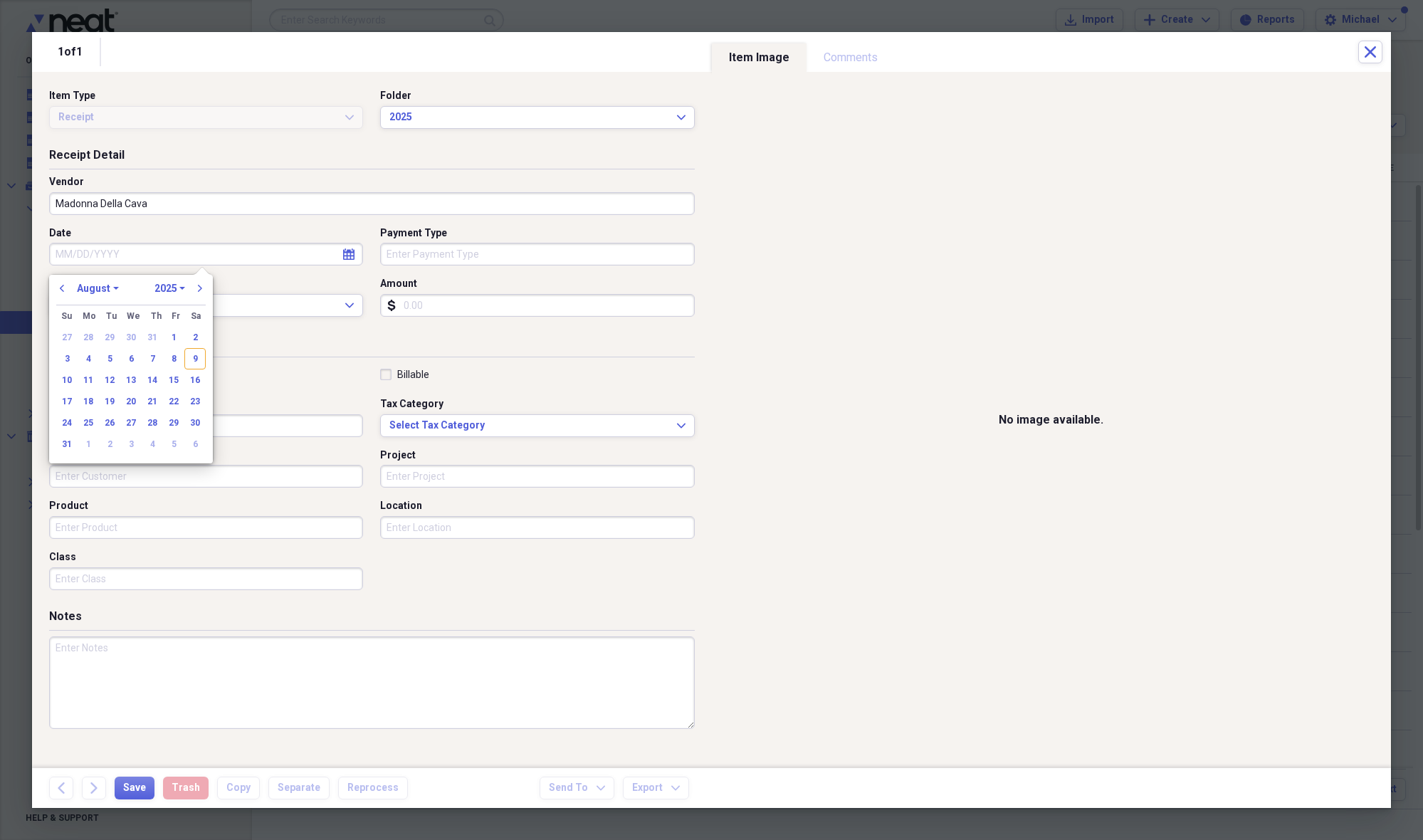 type on "08/09/2025" 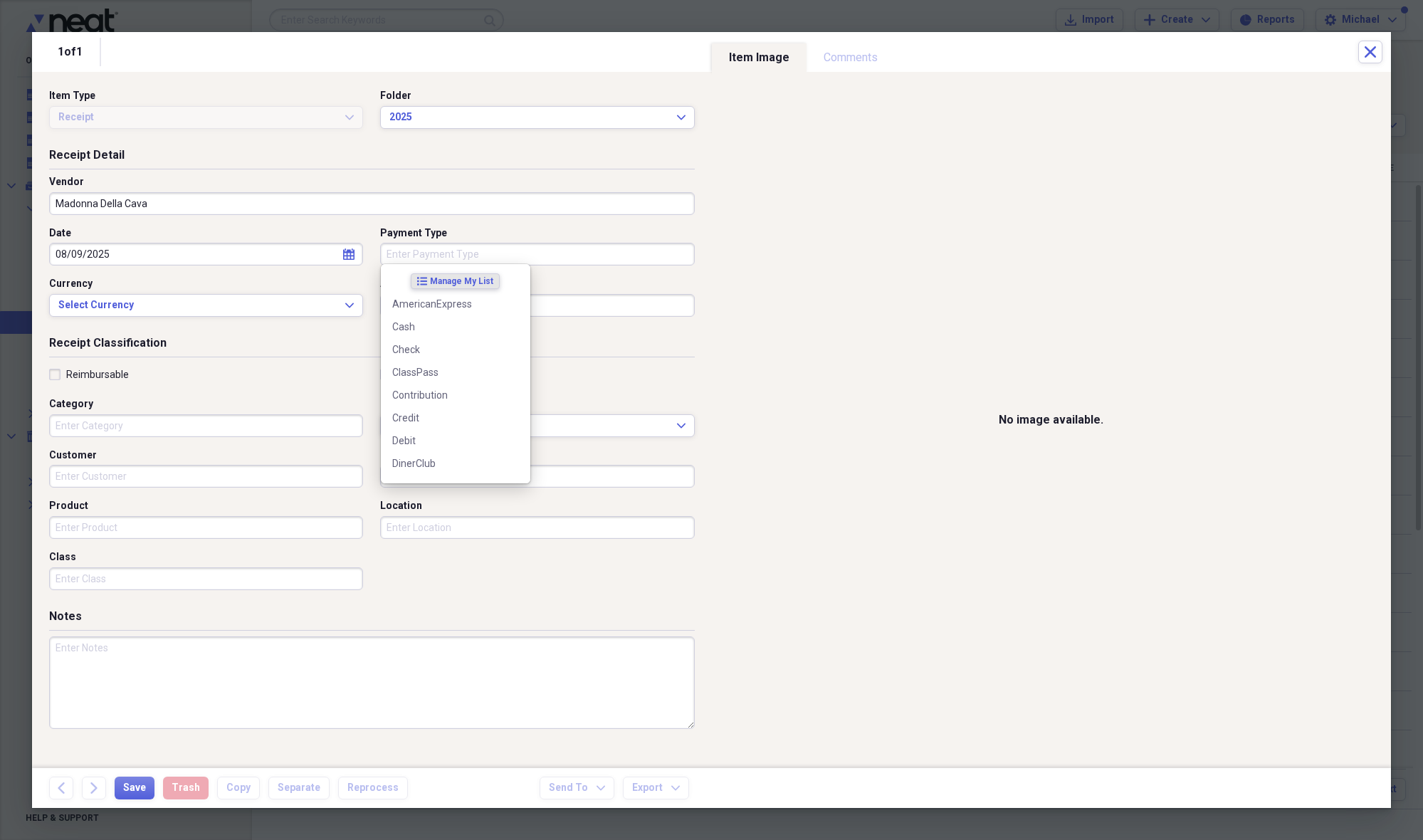 click on "Payment Type" at bounding box center (537, 254) 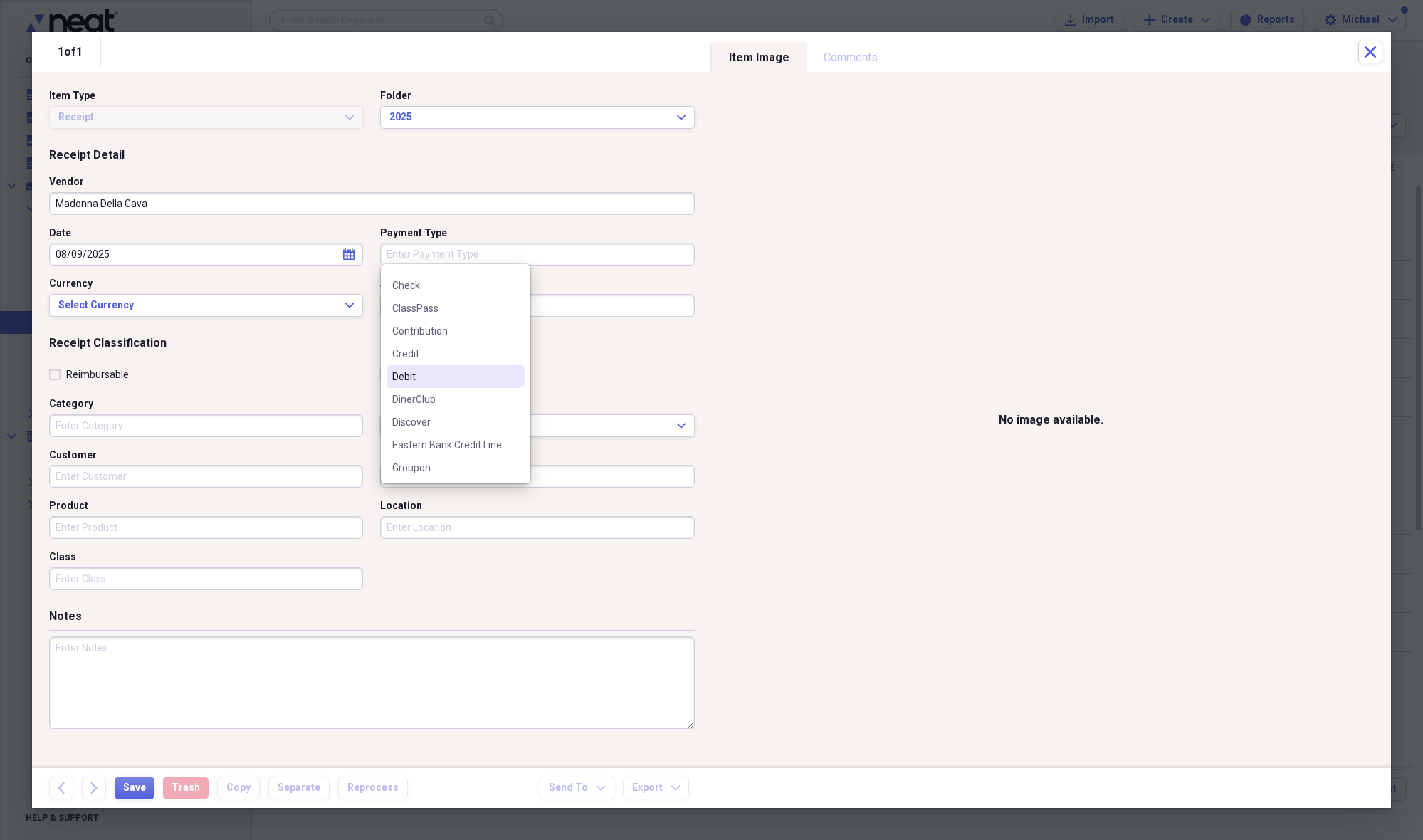 scroll, scrollTop: 69, scrollLeft: 0, axis: vertical 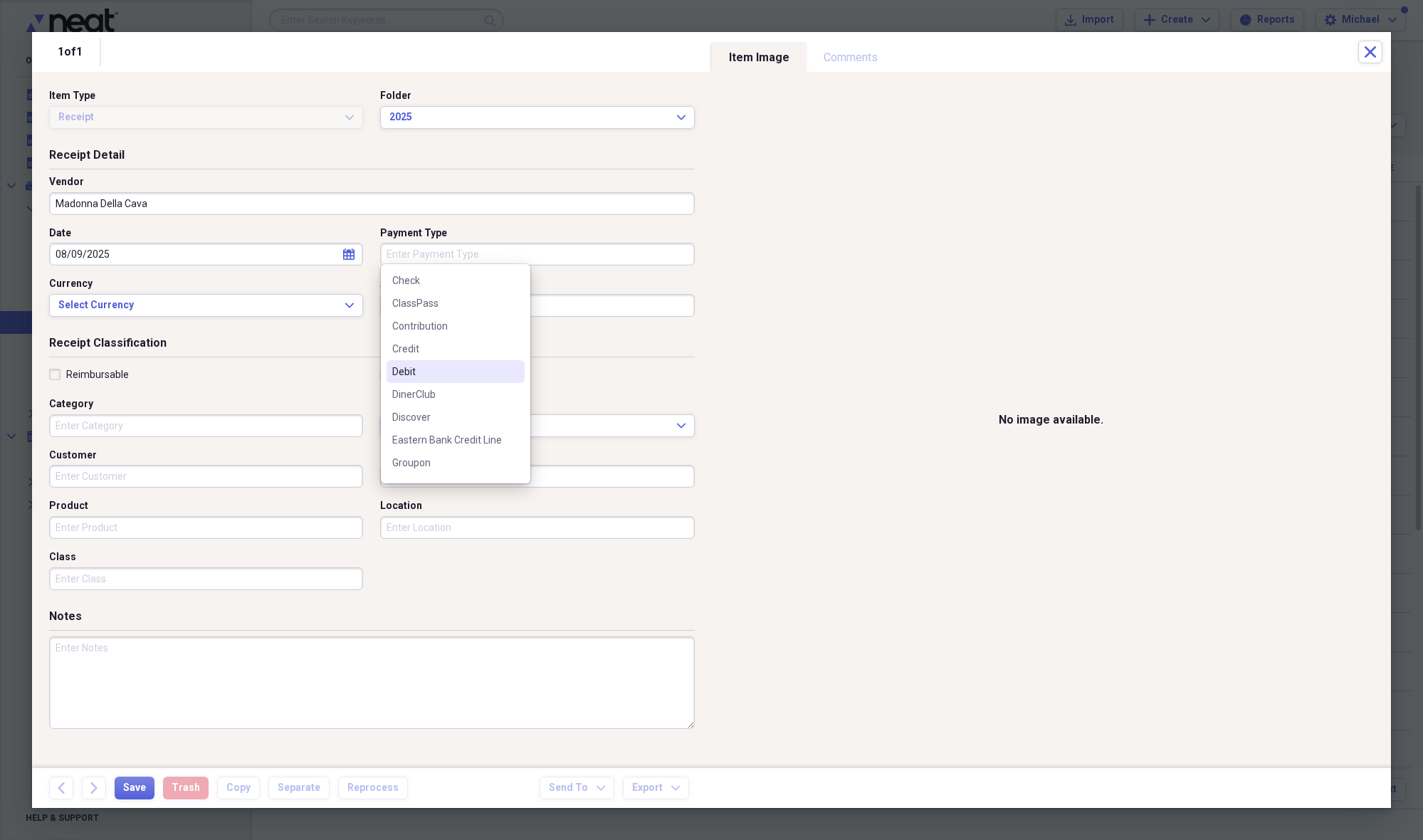 drag, startPoint x: 412, startPoint y: 375, endPoint x: 412, endPoint y: 352, distance: 23 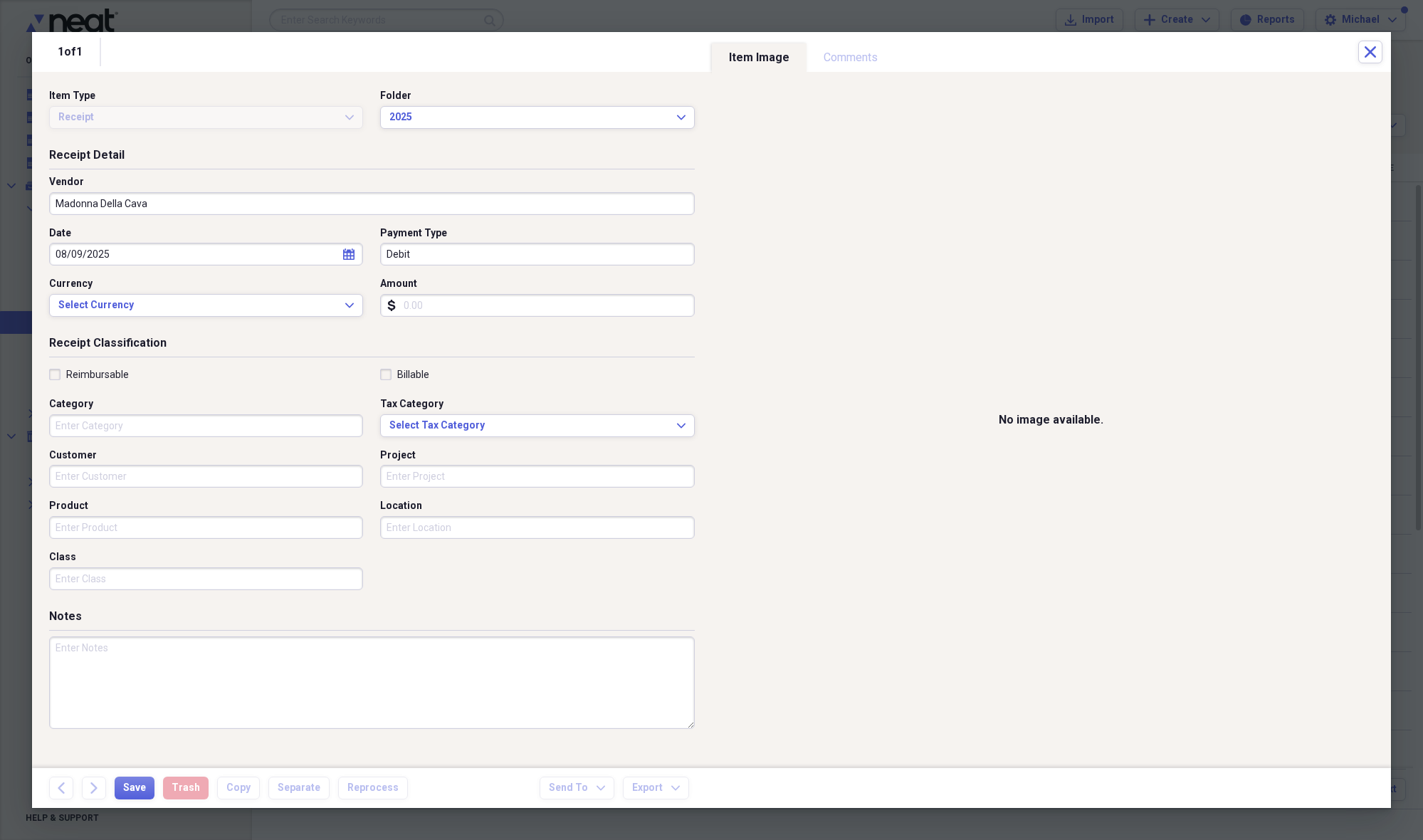 click on "Amount" at bounding box center (537, 305) 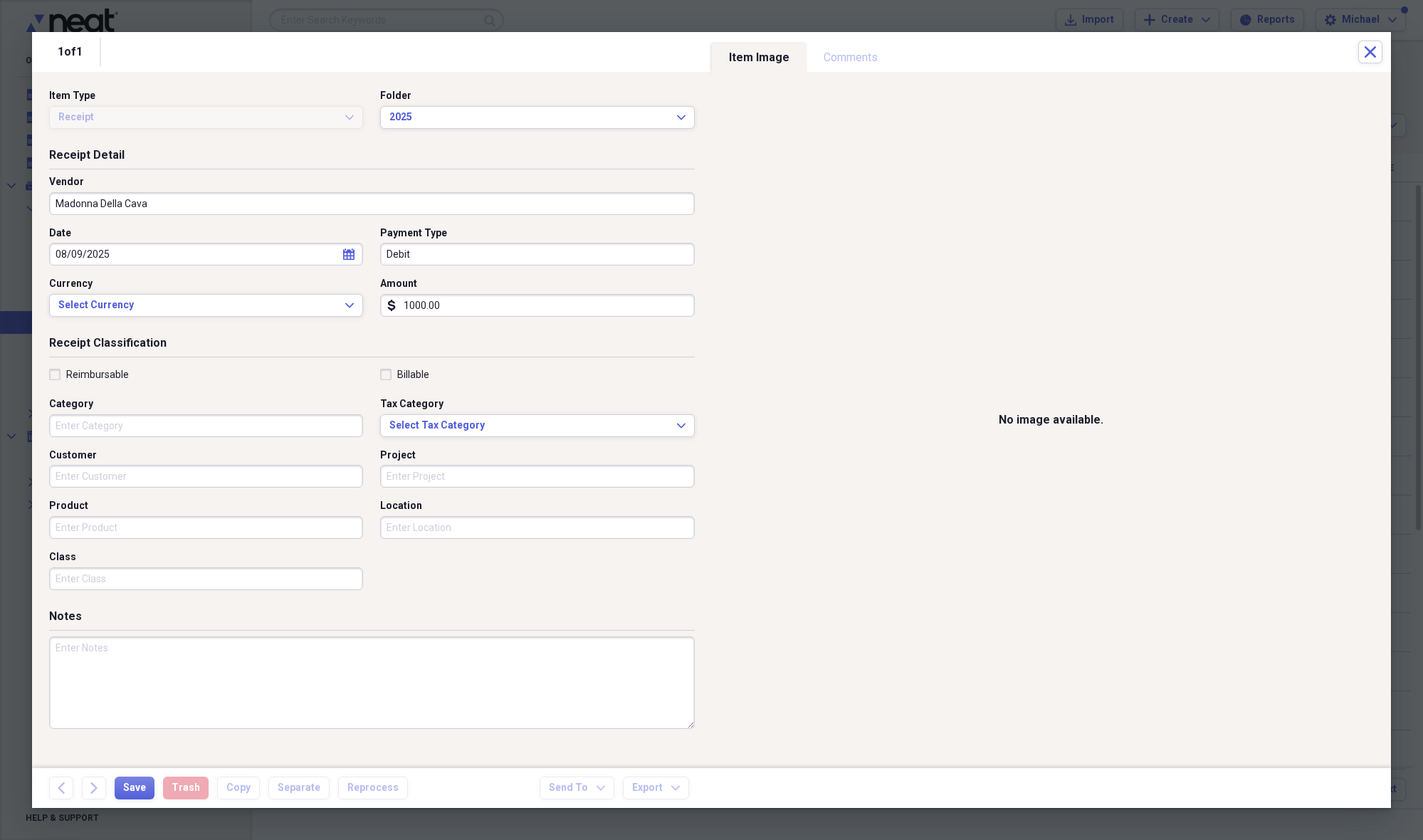 type on "(1000.00)" 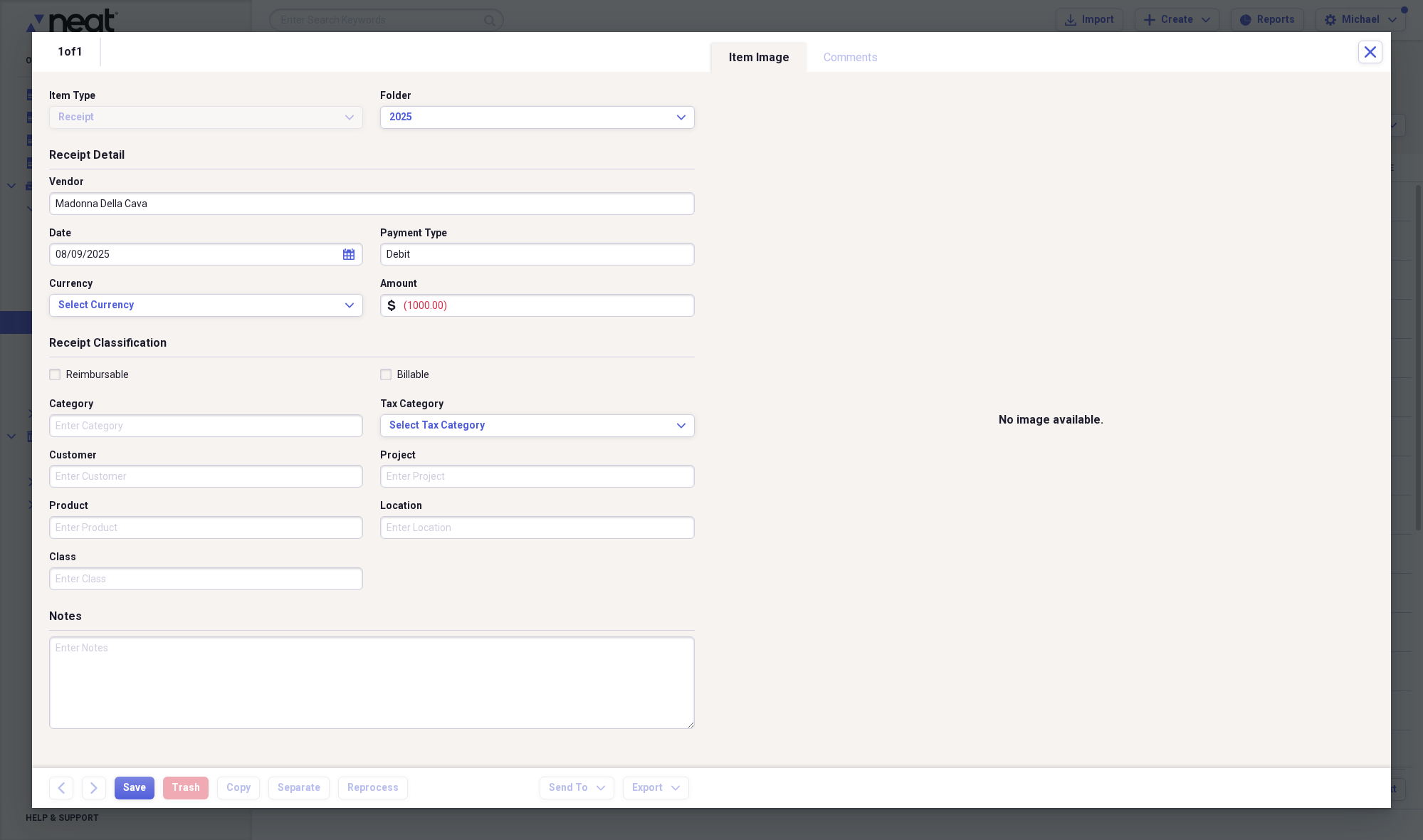 click on "Category" at bounding box center (206, 426) 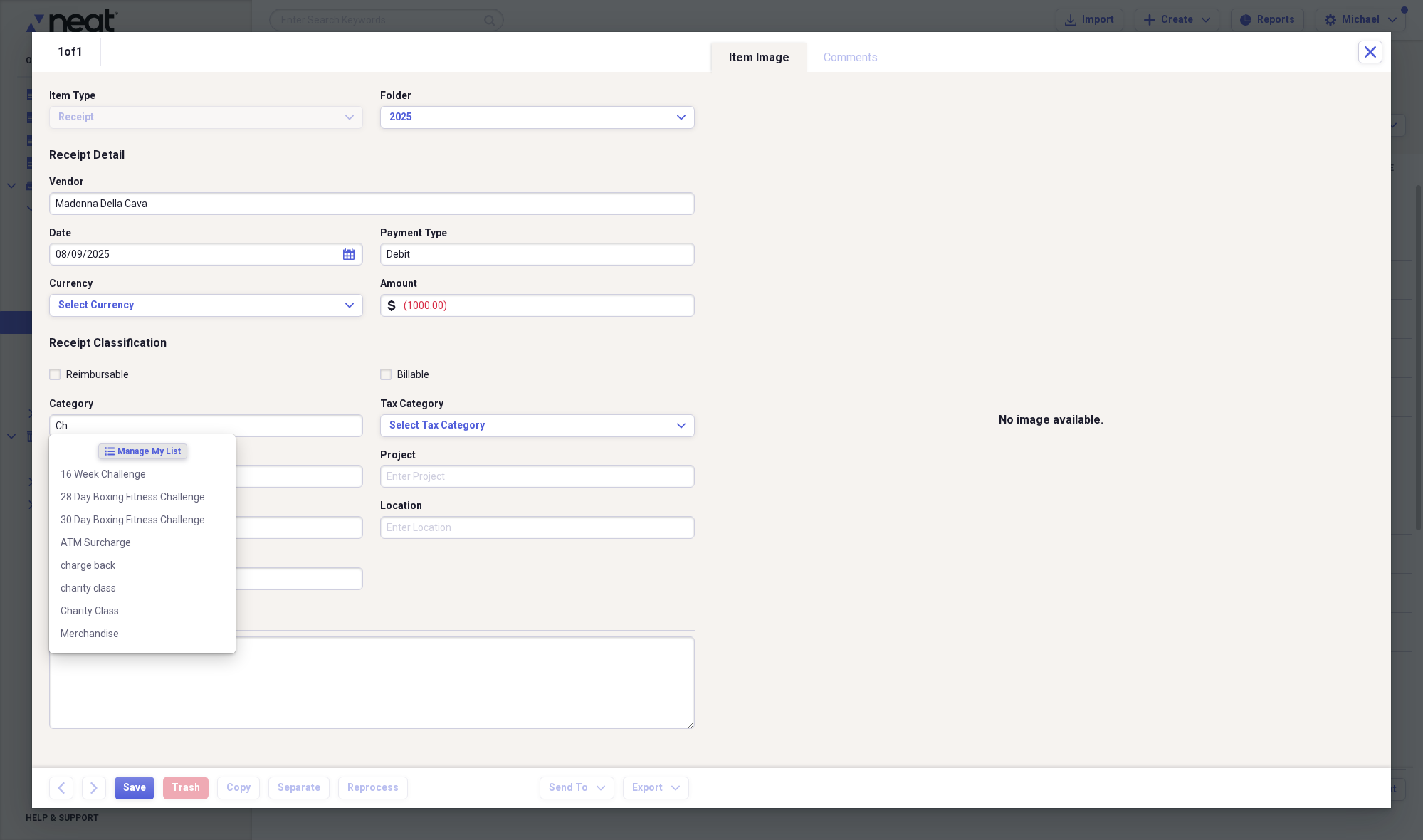 type on "C" 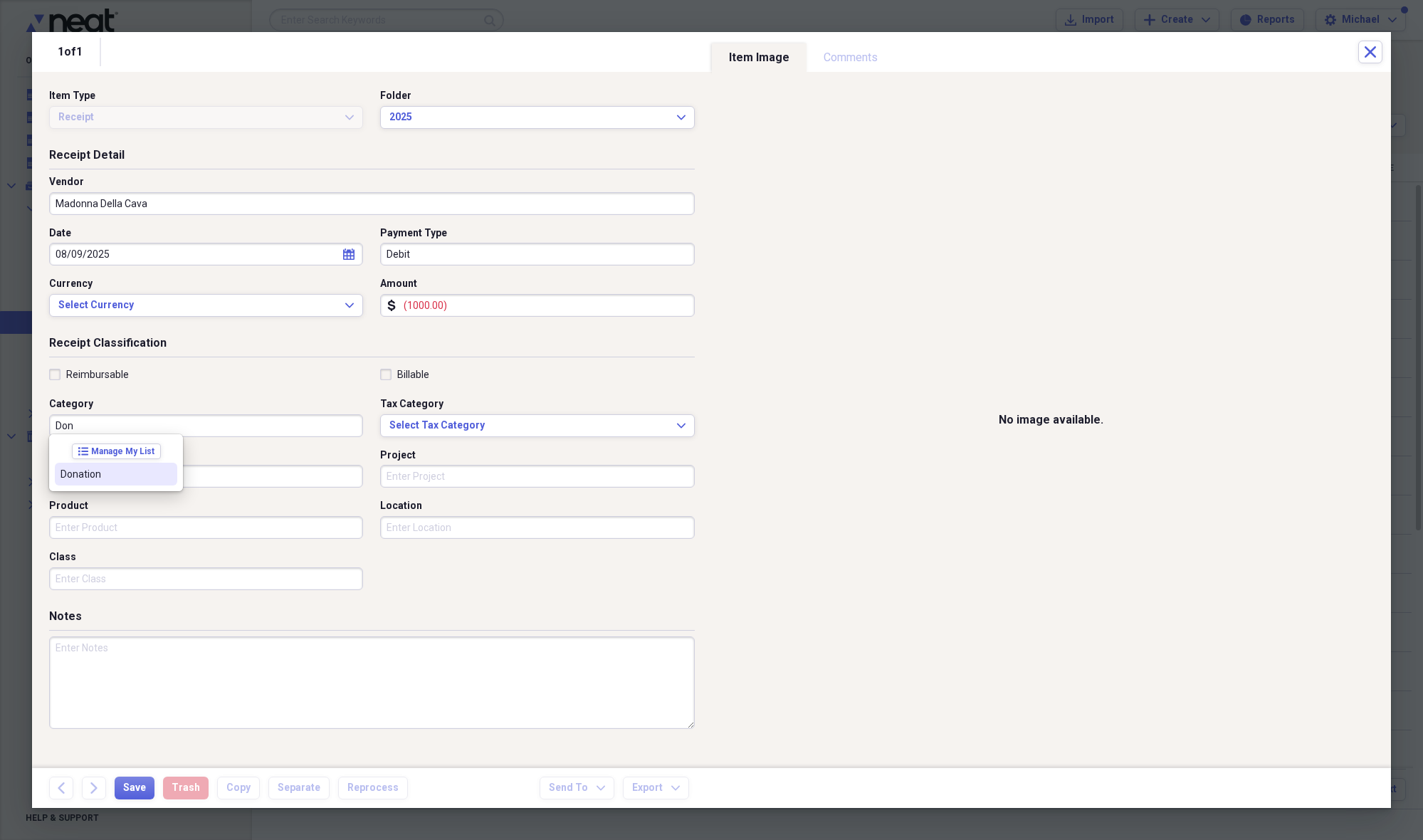drag, startPoint x: 125, startPoint y: 478, endPoint x: 130, endPoint y: 466, distance: 13 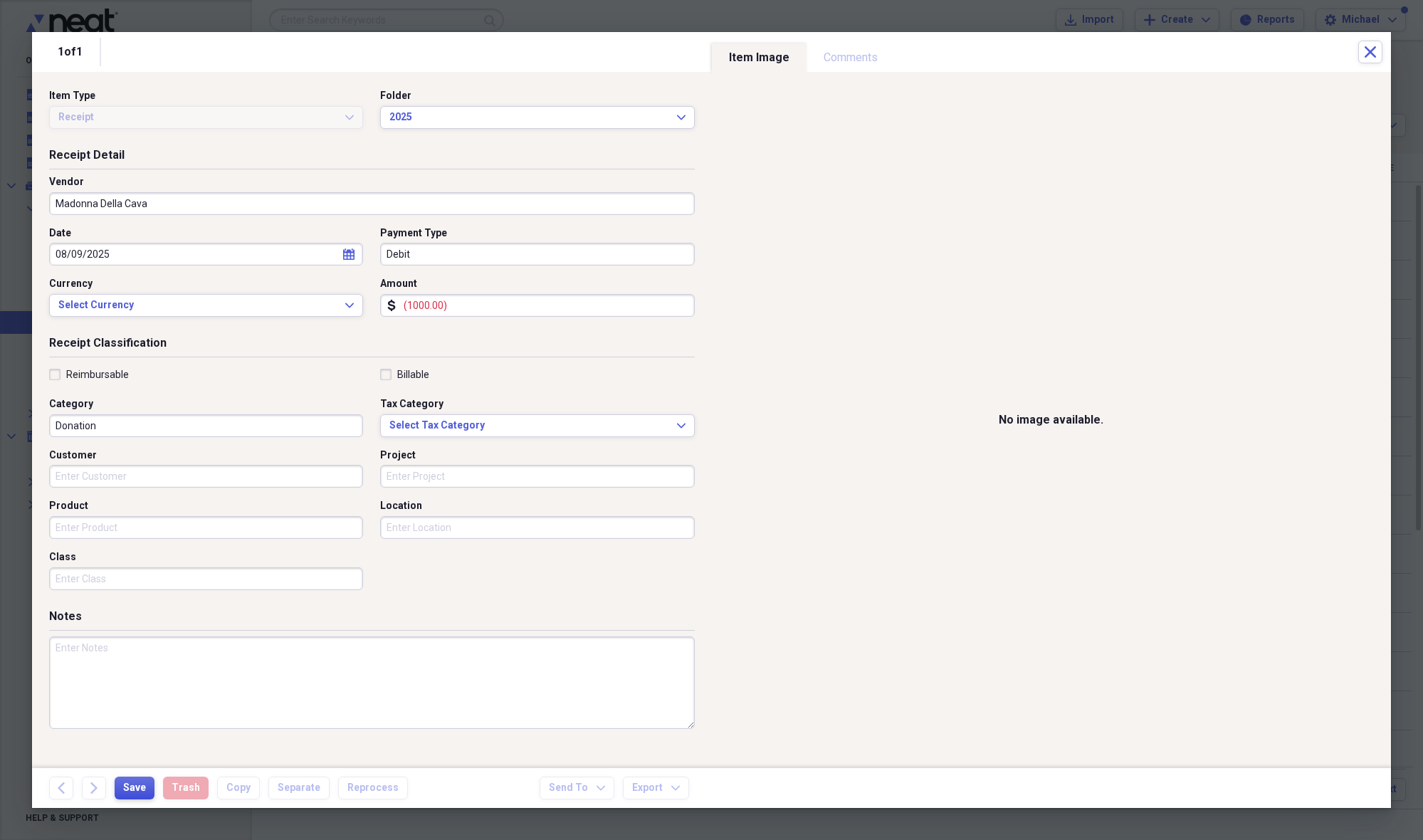 click on "Save" at bounding box center (135, 788) 